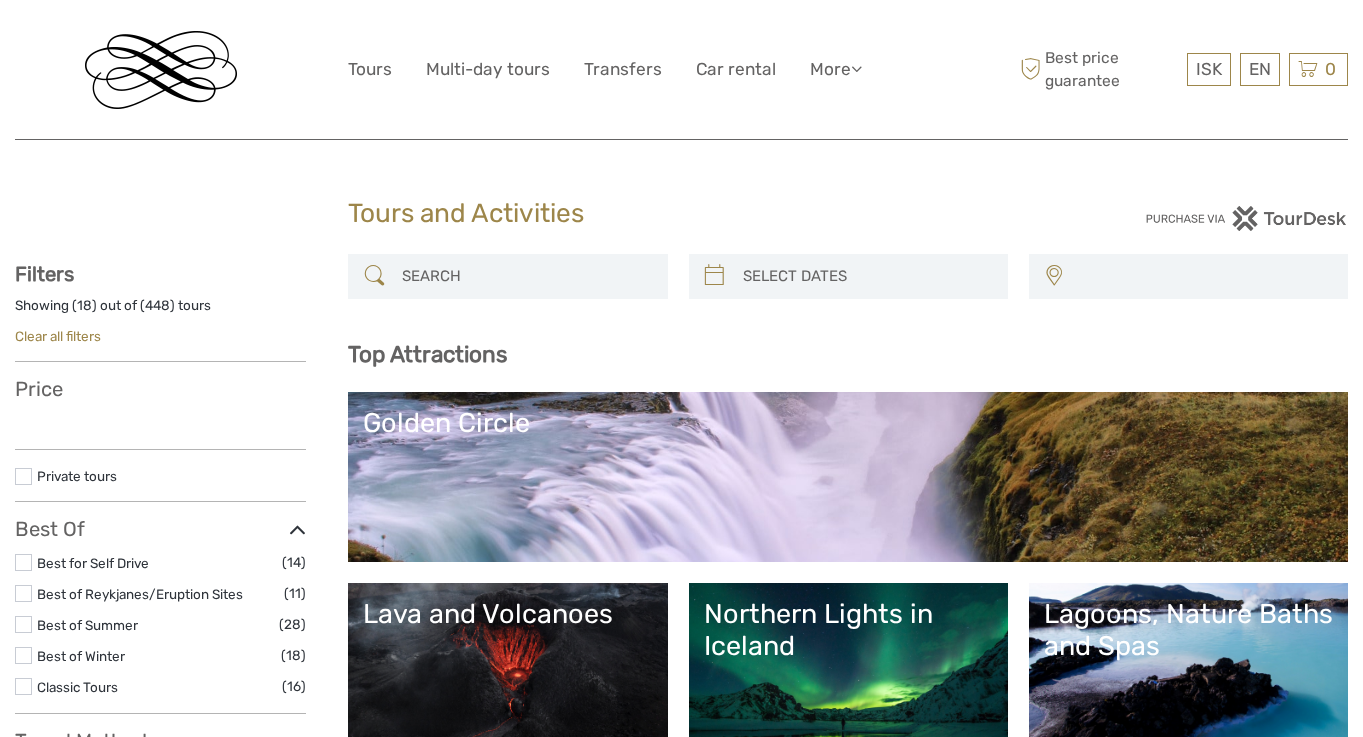 select 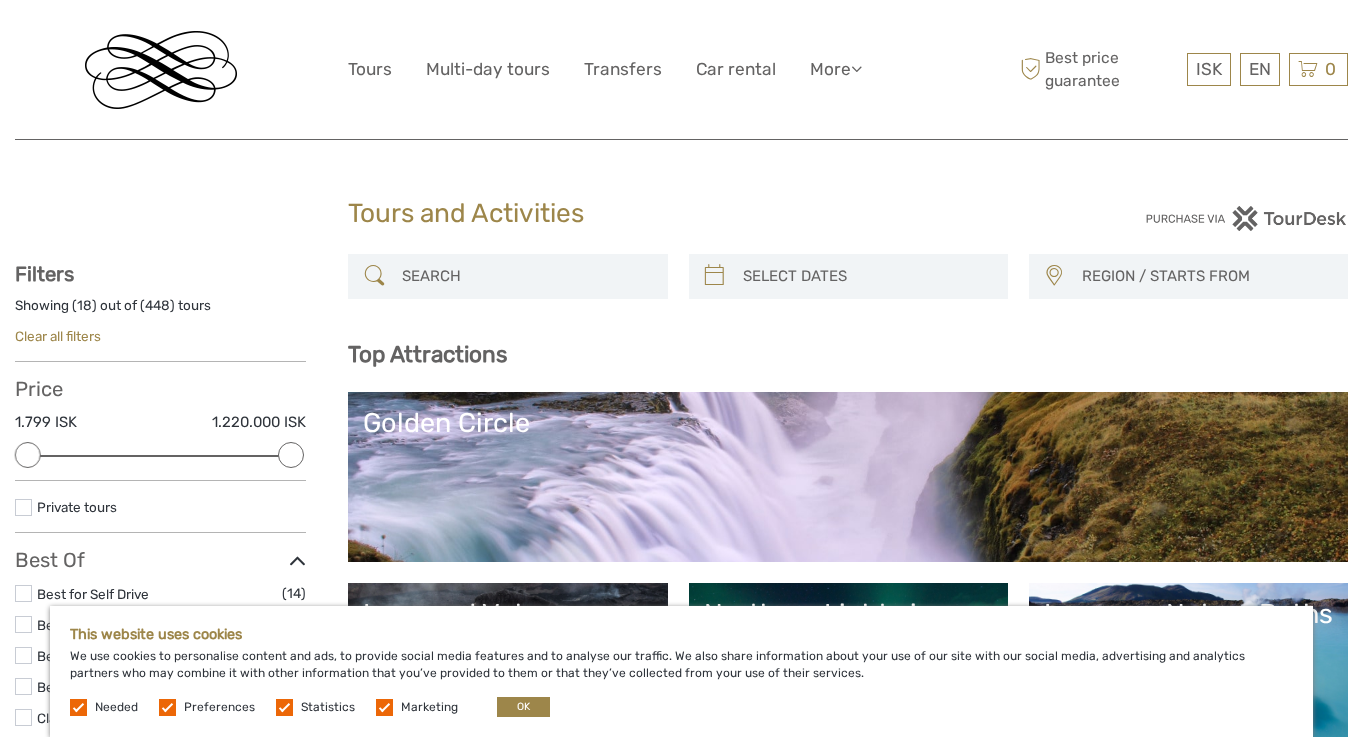 scroll, scrollTop: 0, scrollLeft: 0, axis: both 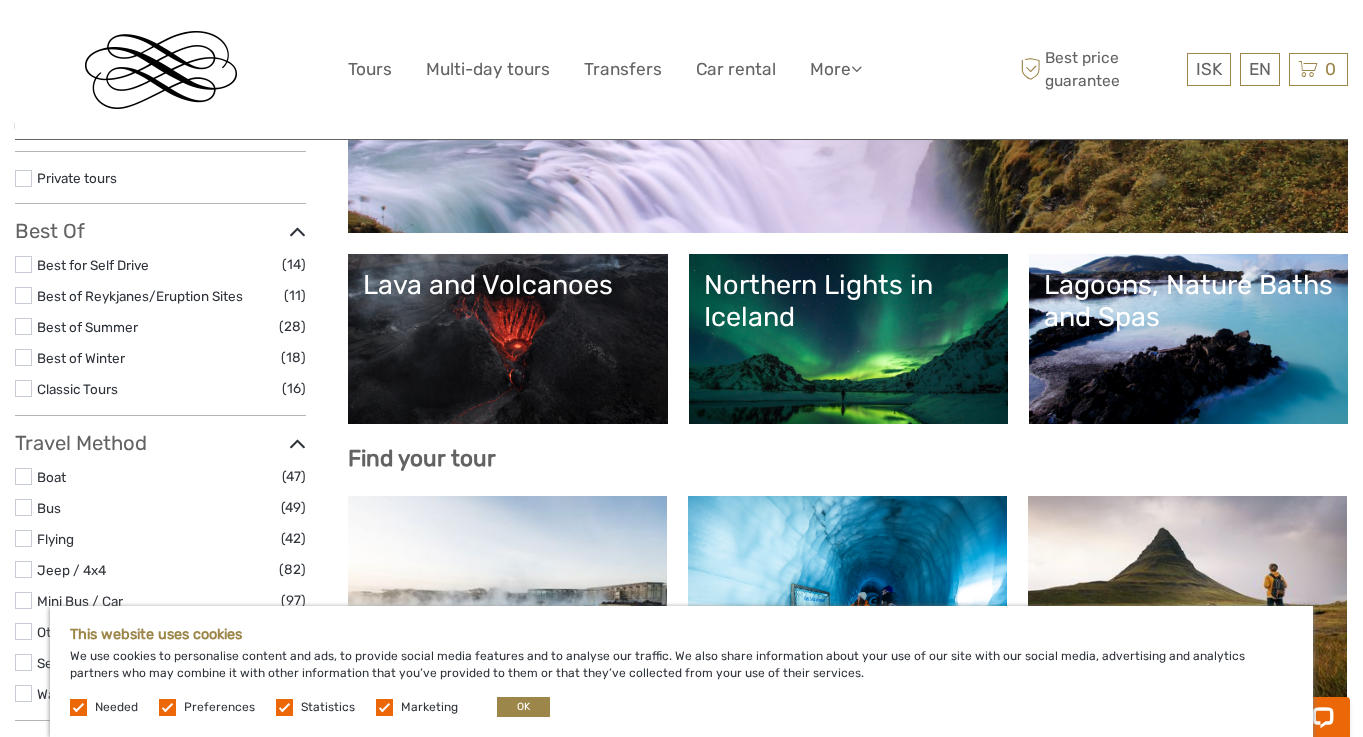 click on "Northern Lights in Iceland" at bounding box center [848, 339] 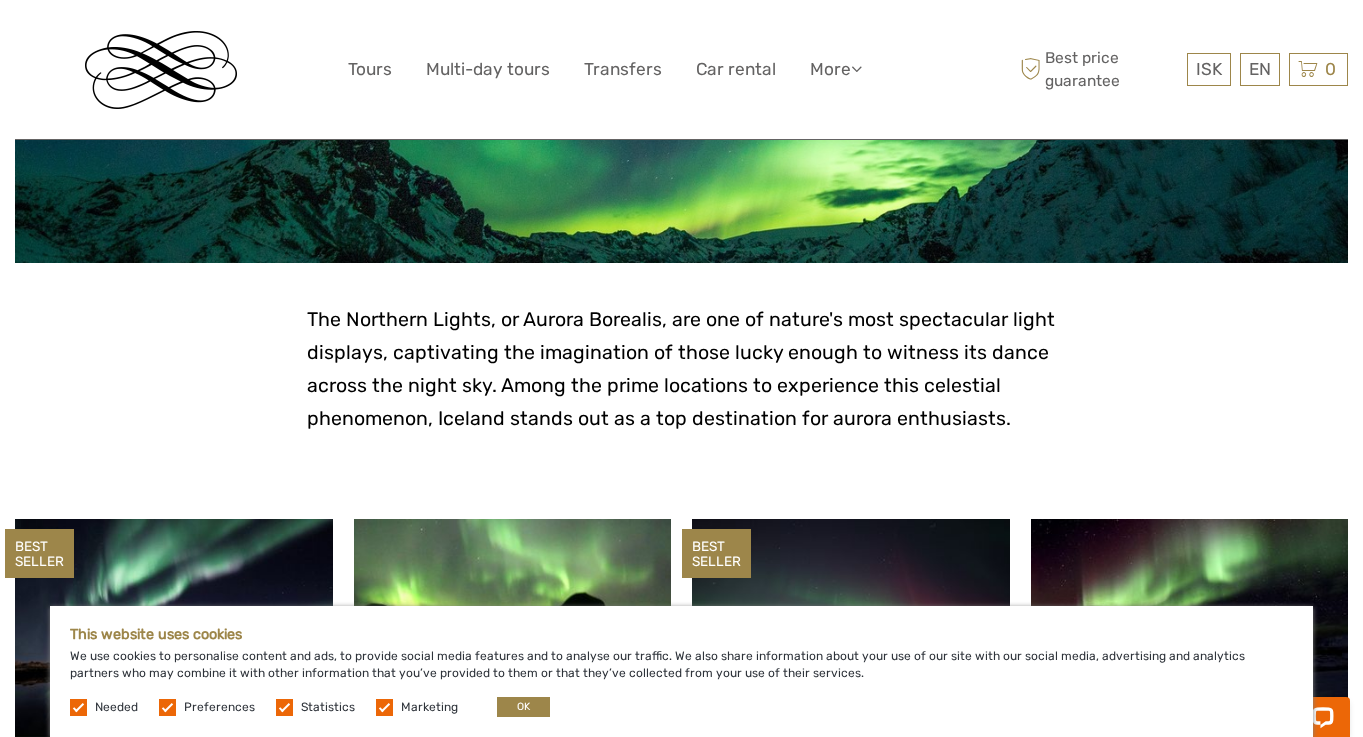 scroll, scrollTop: 0, scrollLeft: 0, axis: both 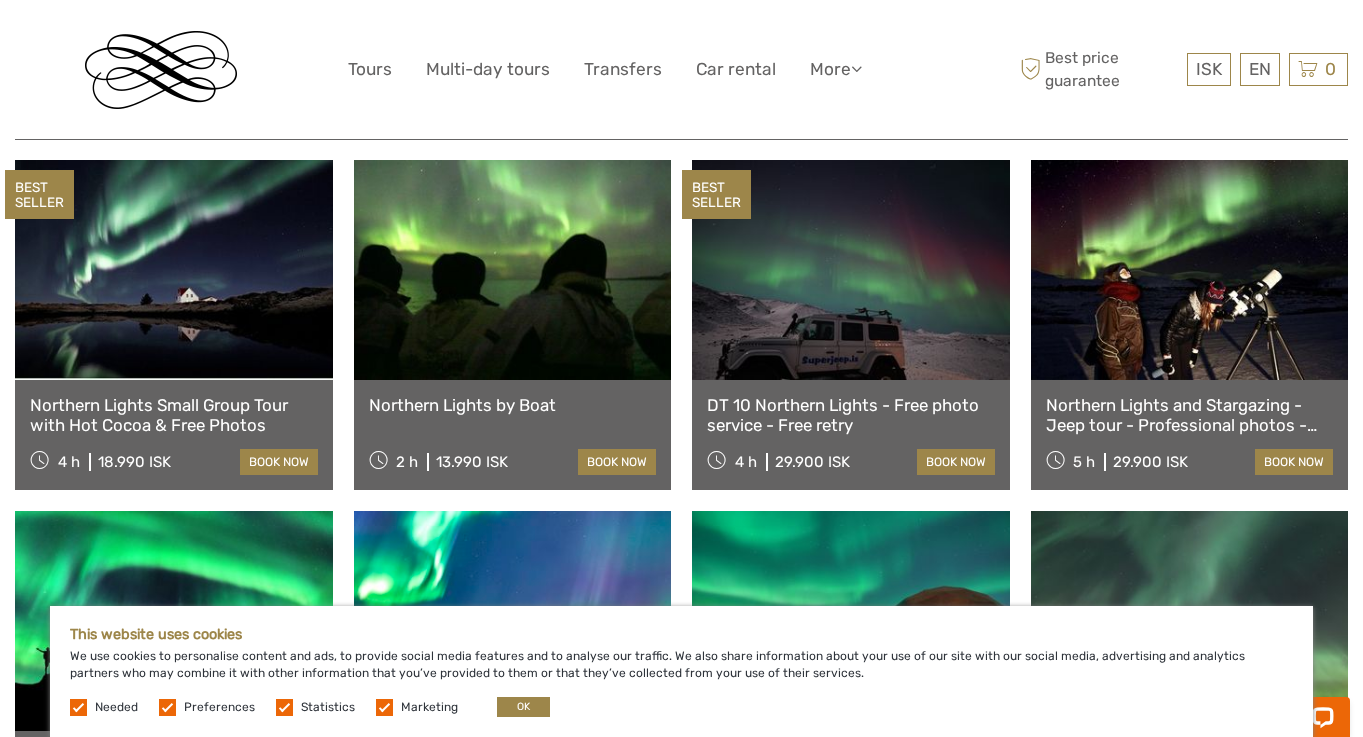 drag, startPoint x: 178, startPoint y: 462, endPoint x: 96, endPoint y: 460, distance: 82.02438 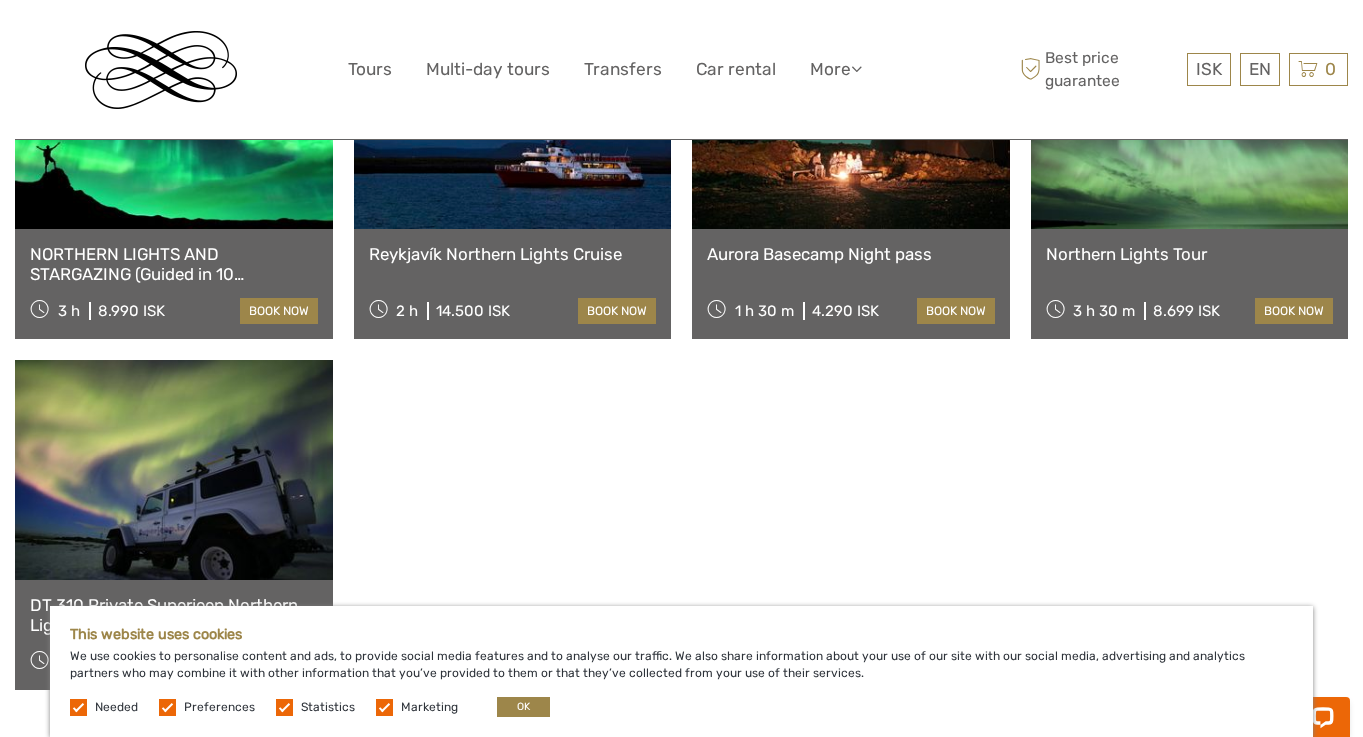 scroll, scrollTop: 1184, scrollLeft: 0, axis: vertical 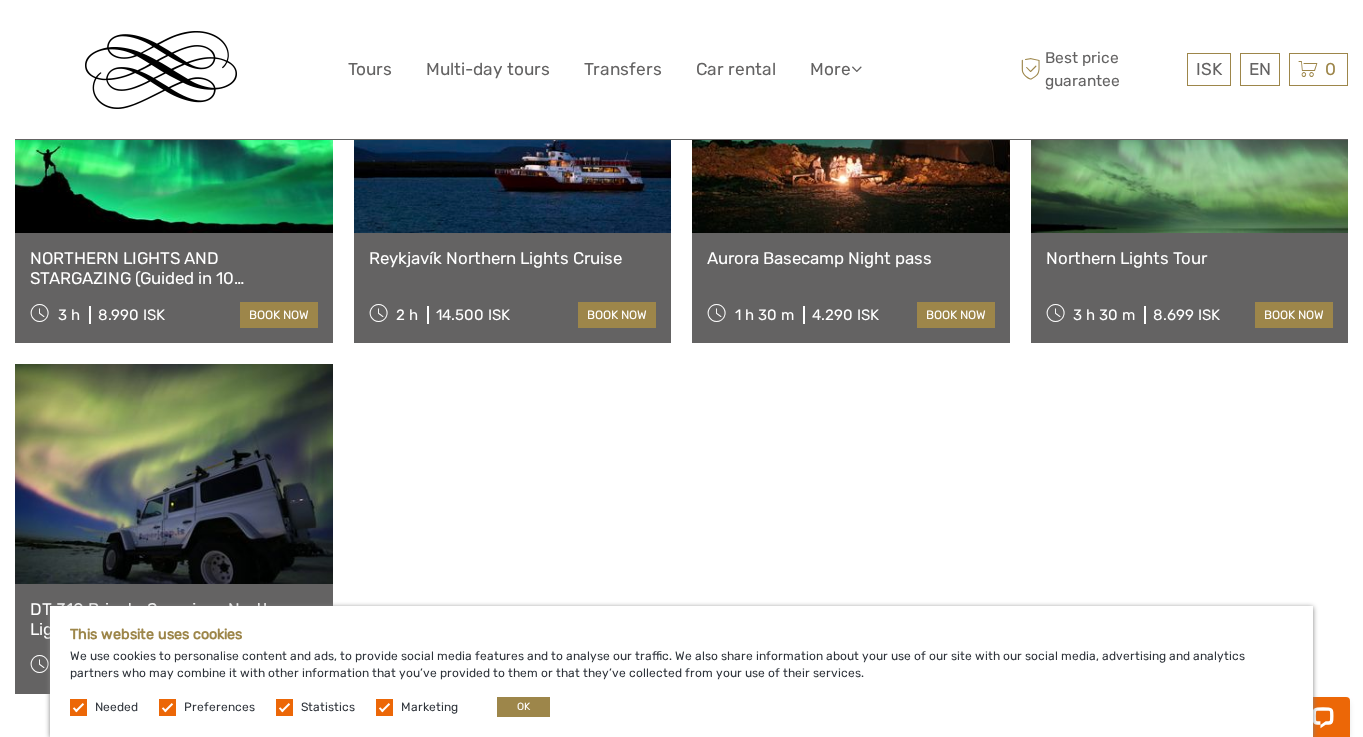 click on "NORTHERN LIGHTS AND STARGAZING (Guided in 10 languages)" at bounding box center (174, 268) 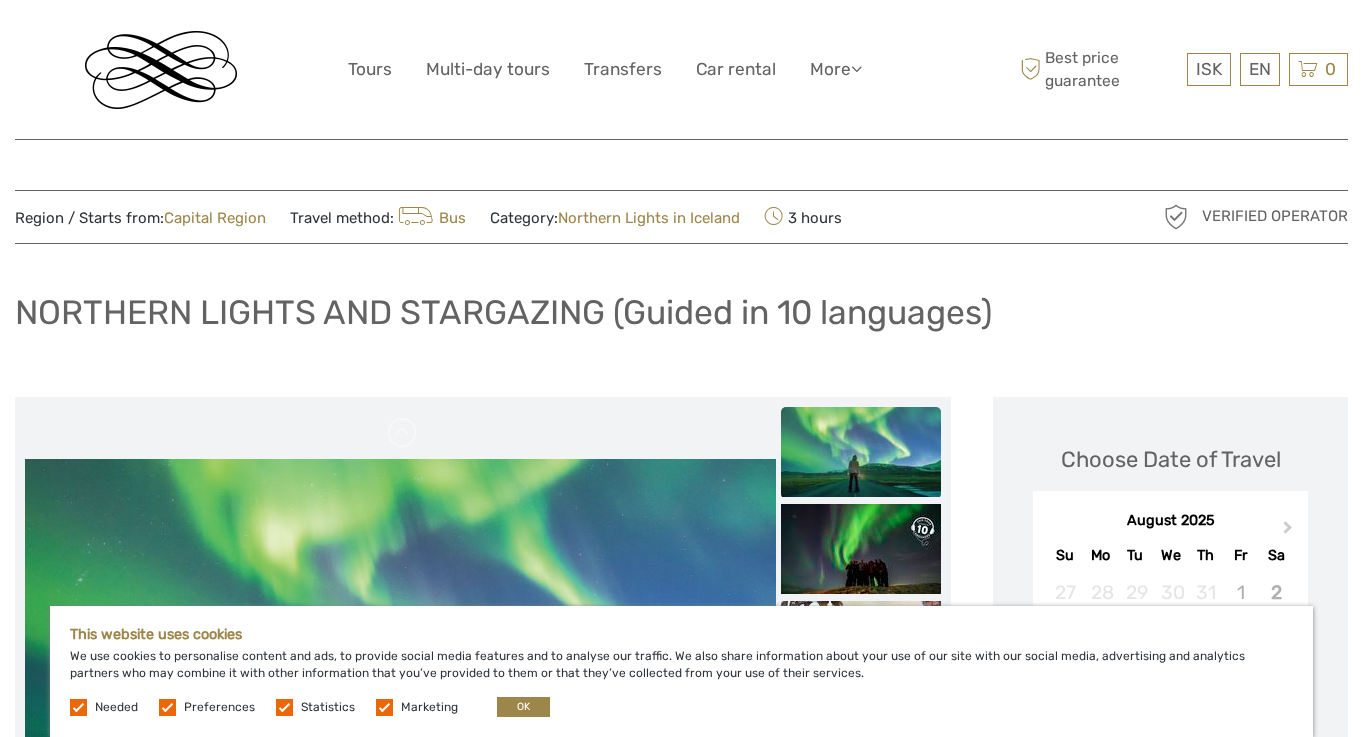 scroll, scrollTop: 279, scrollLeft: 0, axis: vertical 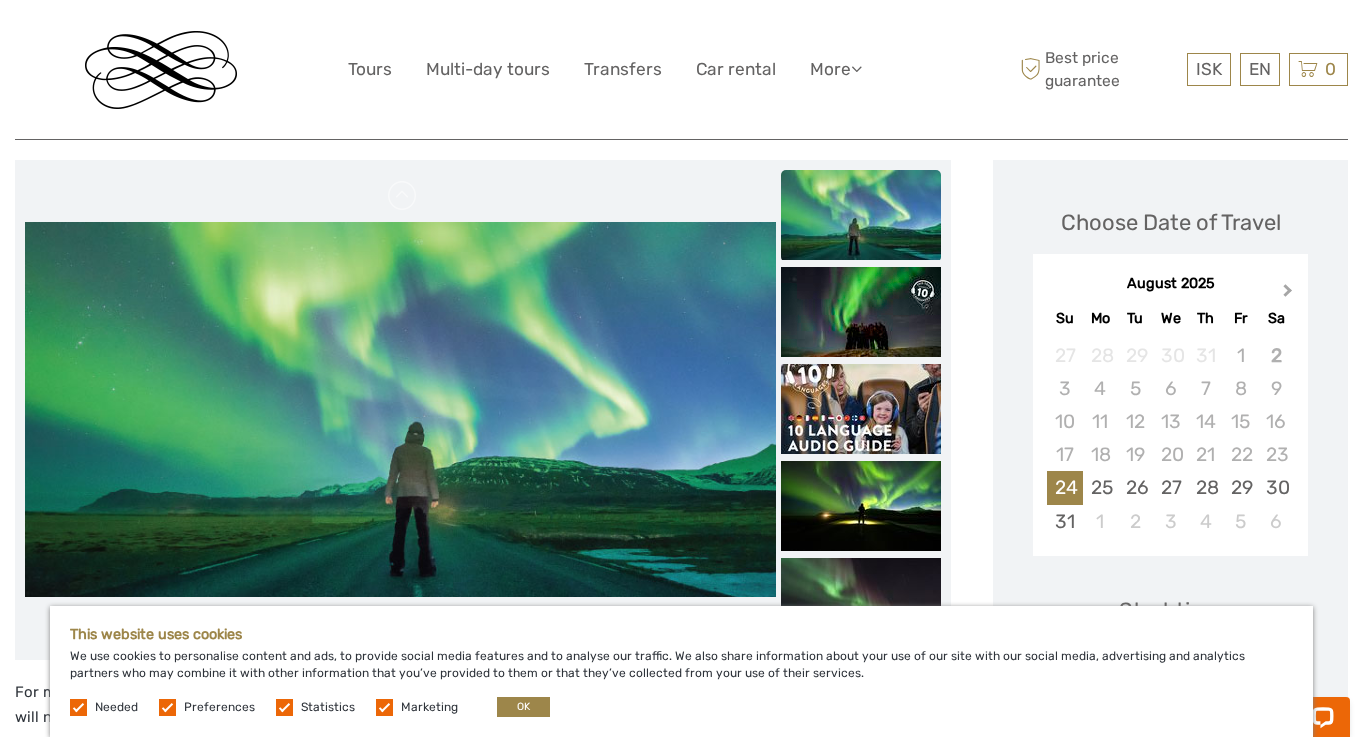 click on "Next Month" at bounding box center (1290, 295) 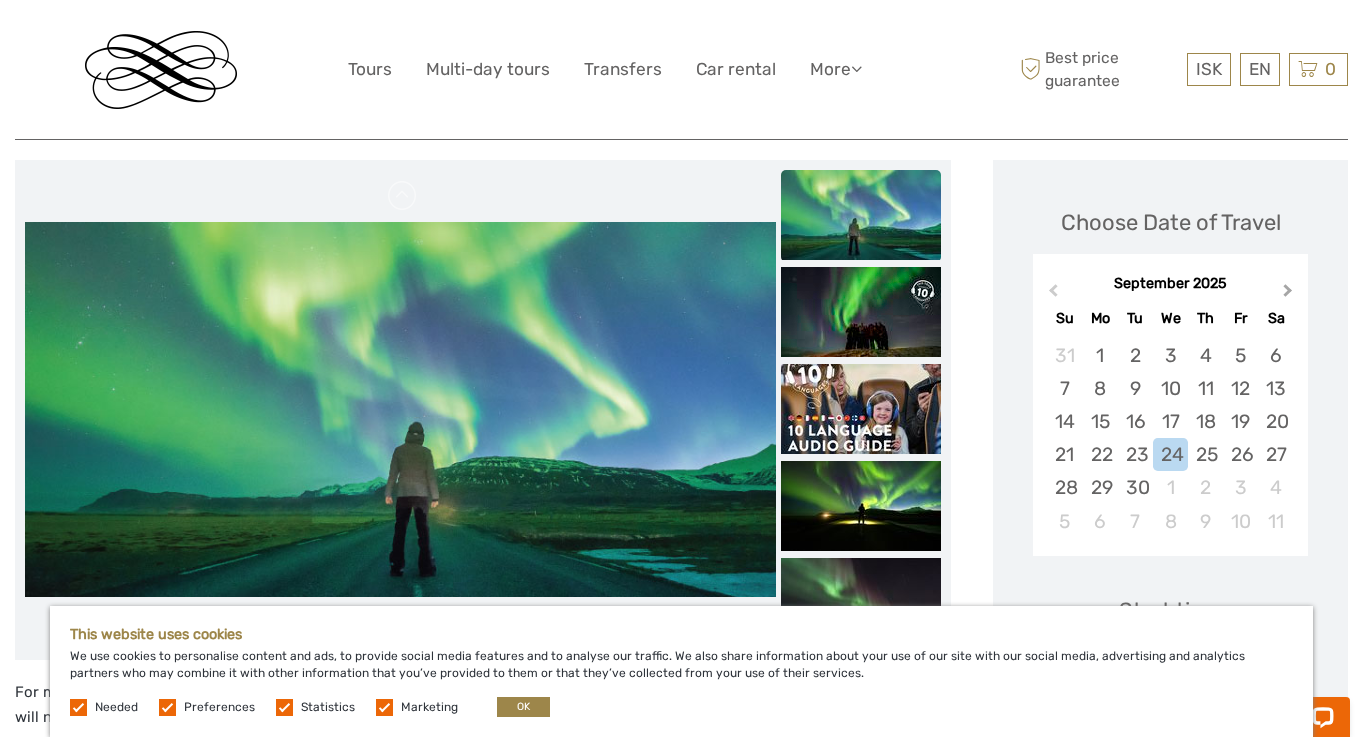 click on "Next Month" at bounding box center [1290, 295] 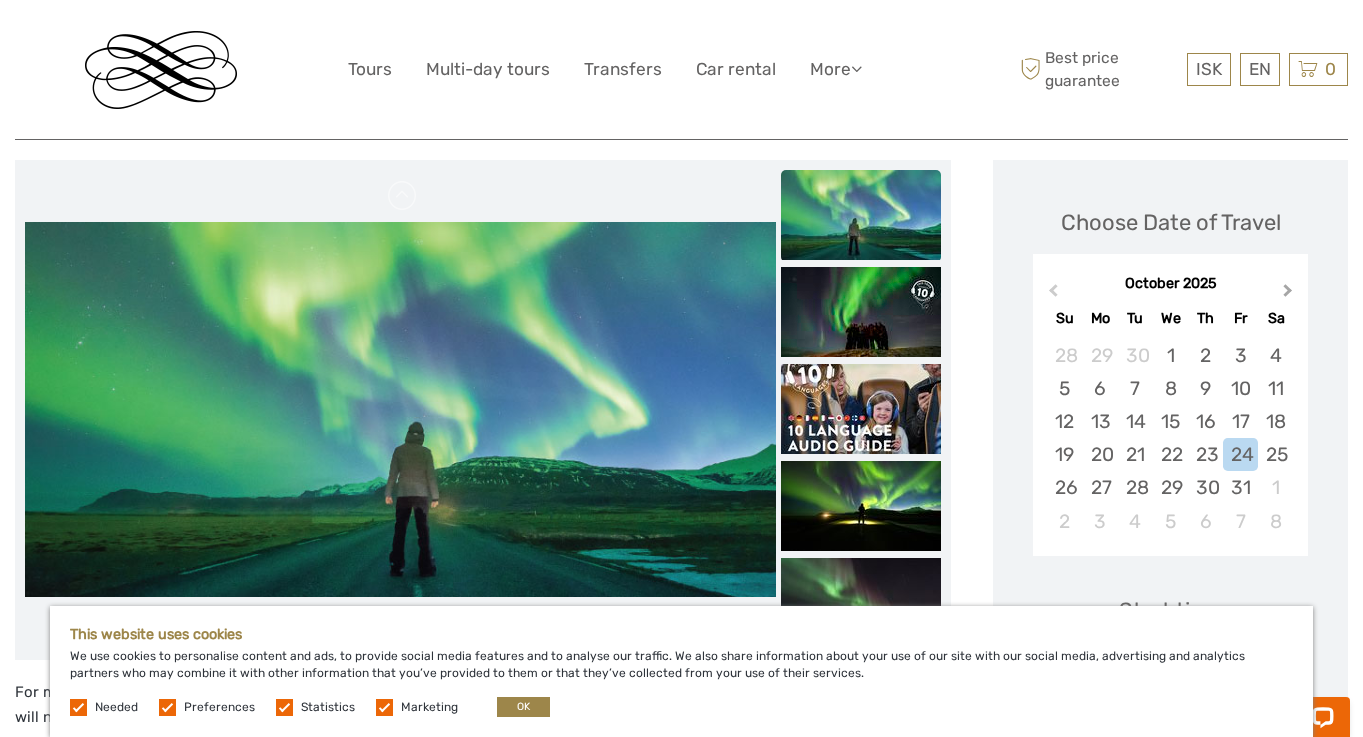 click on "Next Month" at bounding box center [1290, 295] 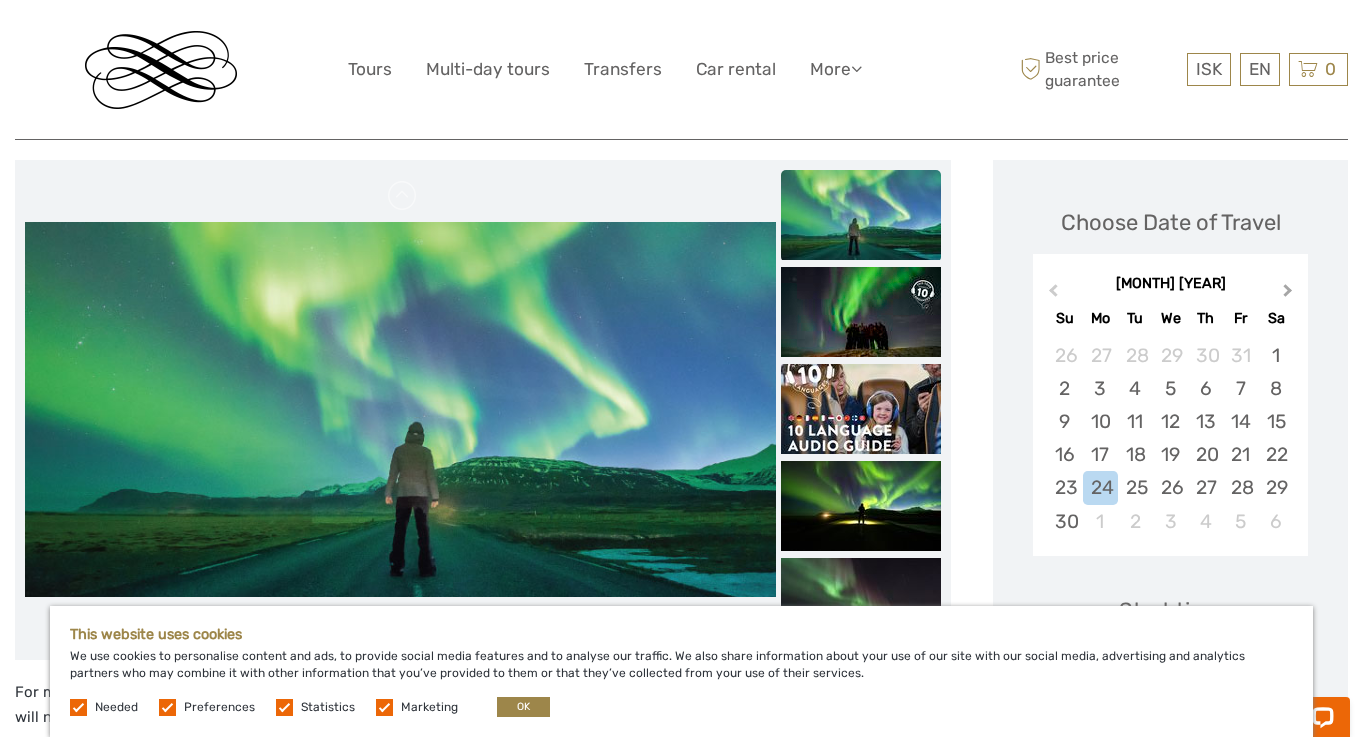 click on "Next Month" at bounding box center [1290, 295] 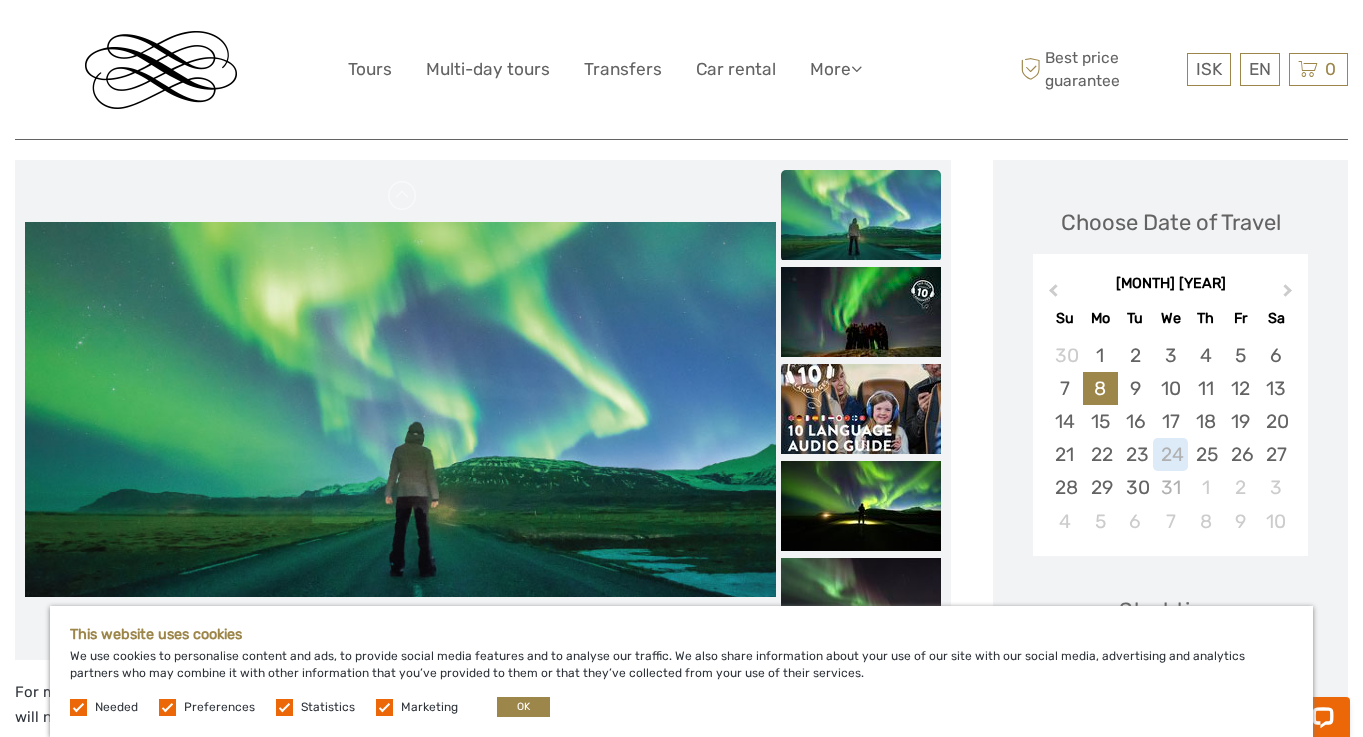 click on "8" at bounding box center [1100, 388] 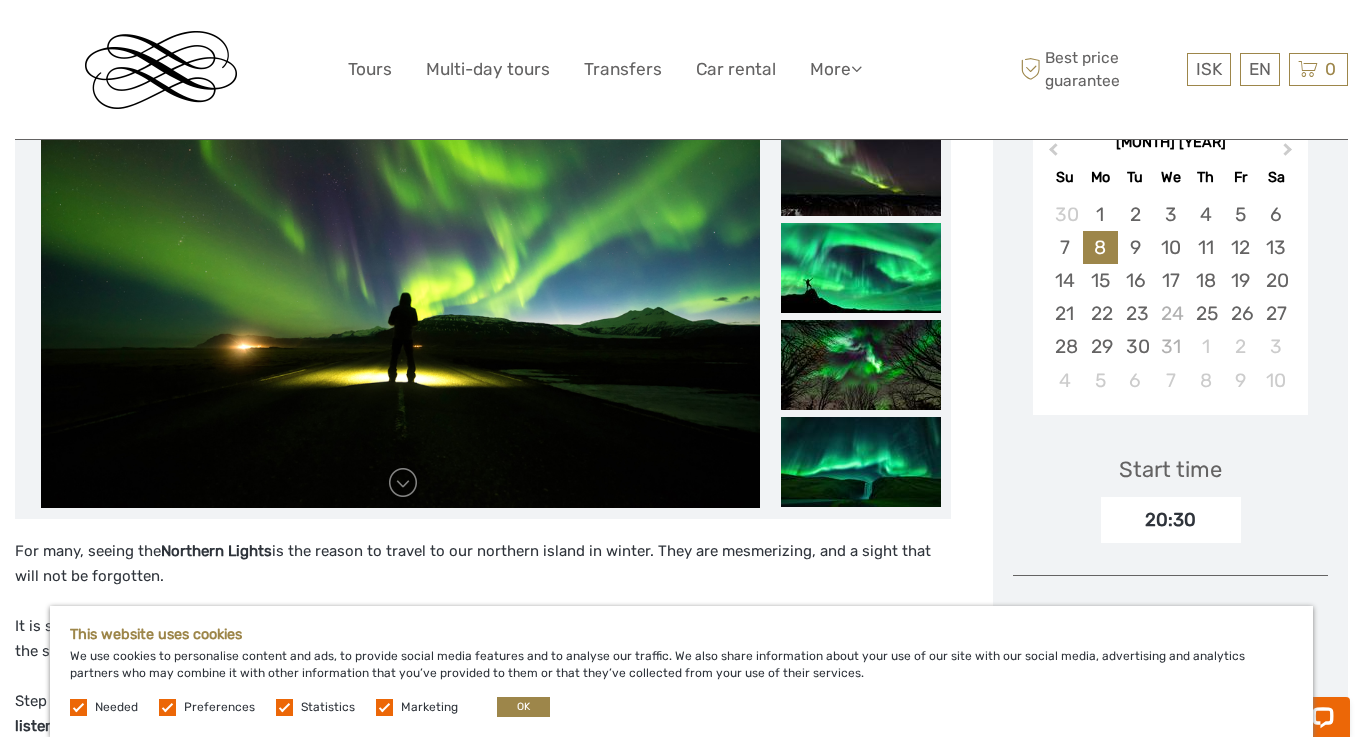 scroll, scrollTop: 422, scrollLeft: 0, axis: vertical 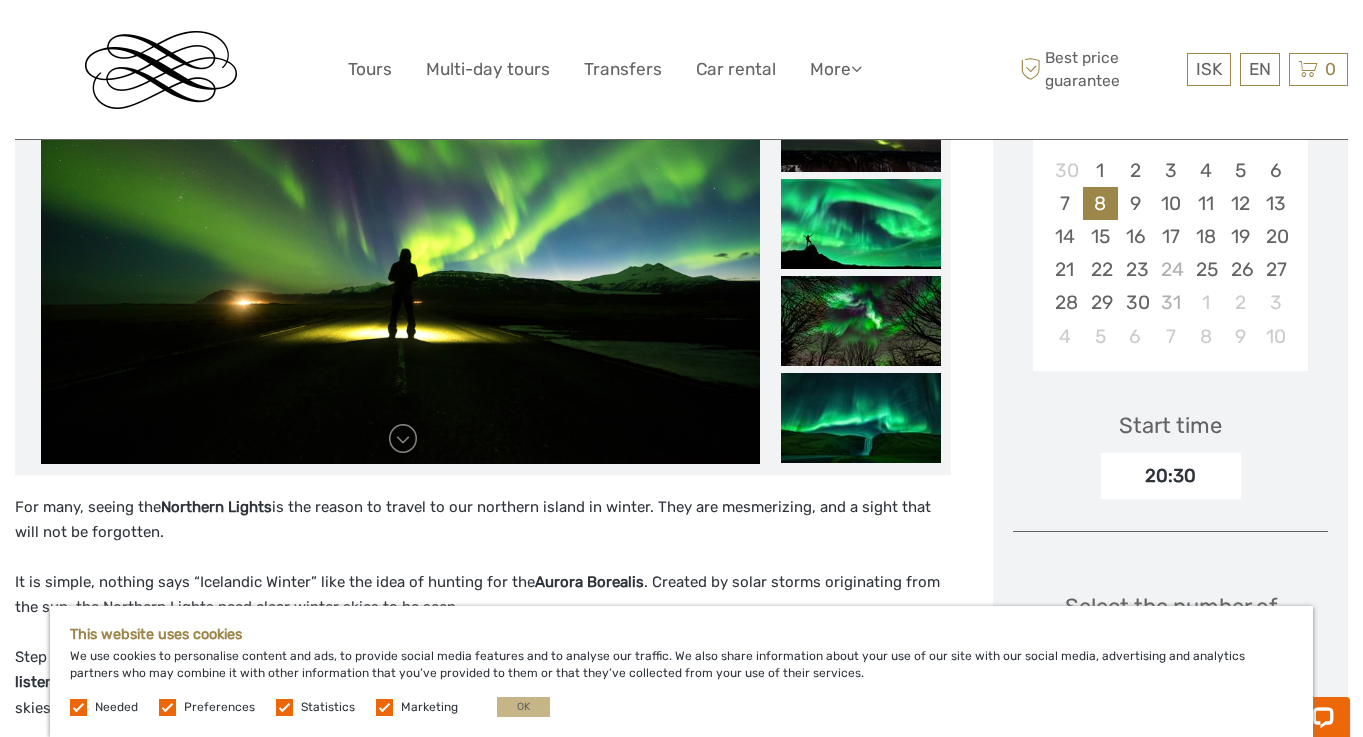 click on "OK" at bounding box center [523, 707] 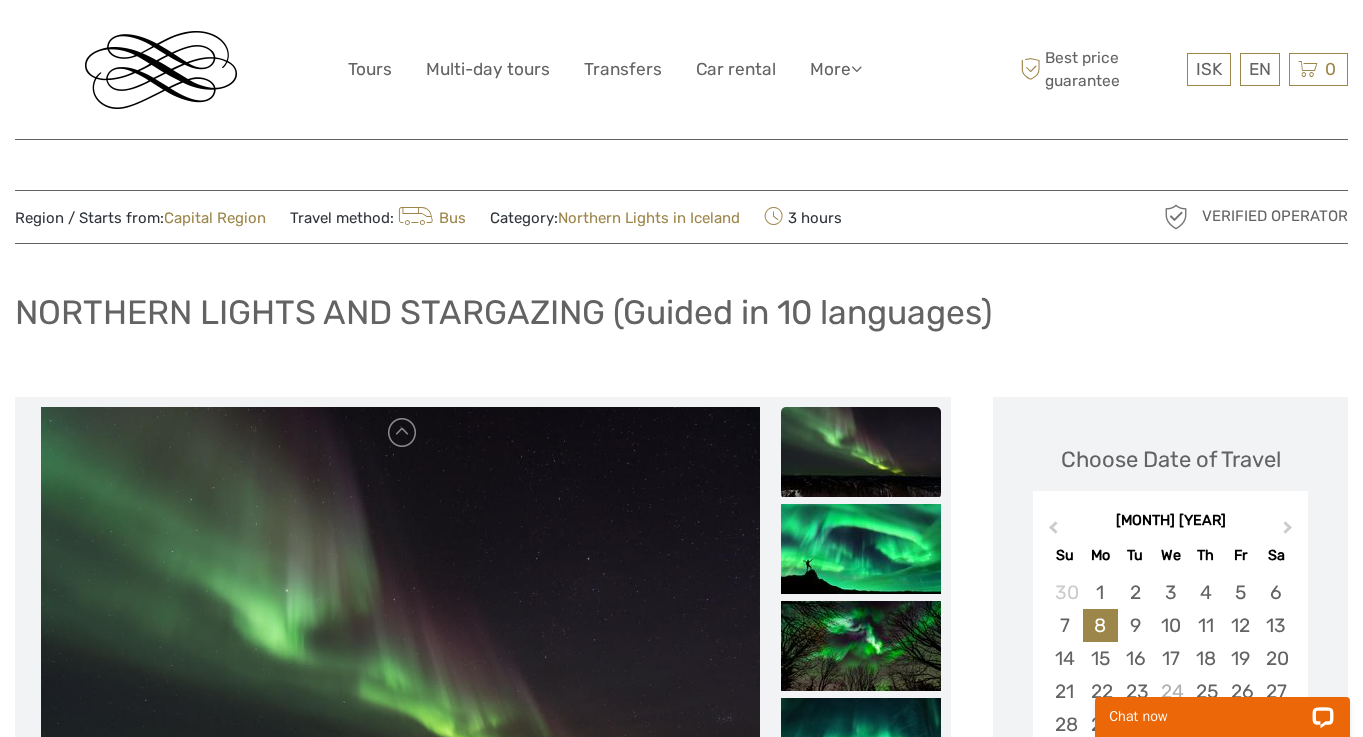 scroll, scrollTop: 0, scrollLeft: 0, axis: both 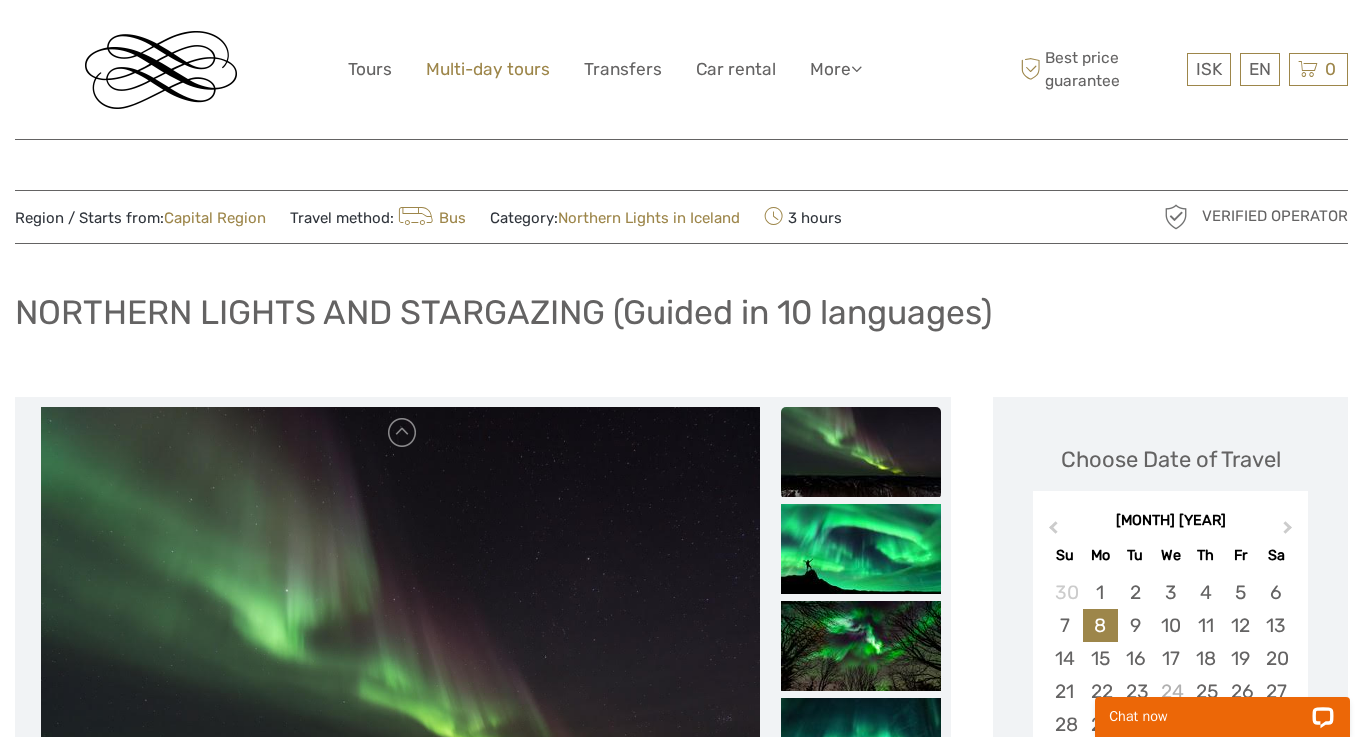 click on "Multi-day tours" at bounding box center (488, 69) 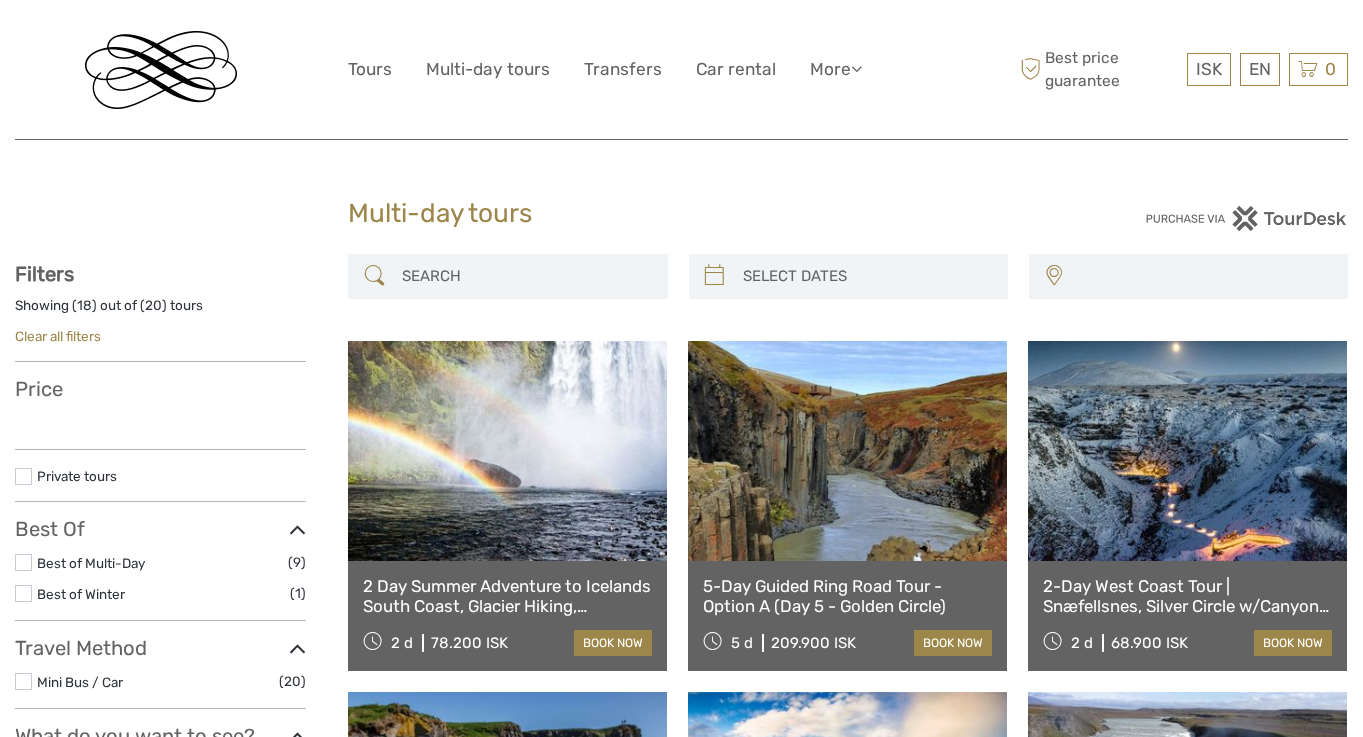 select 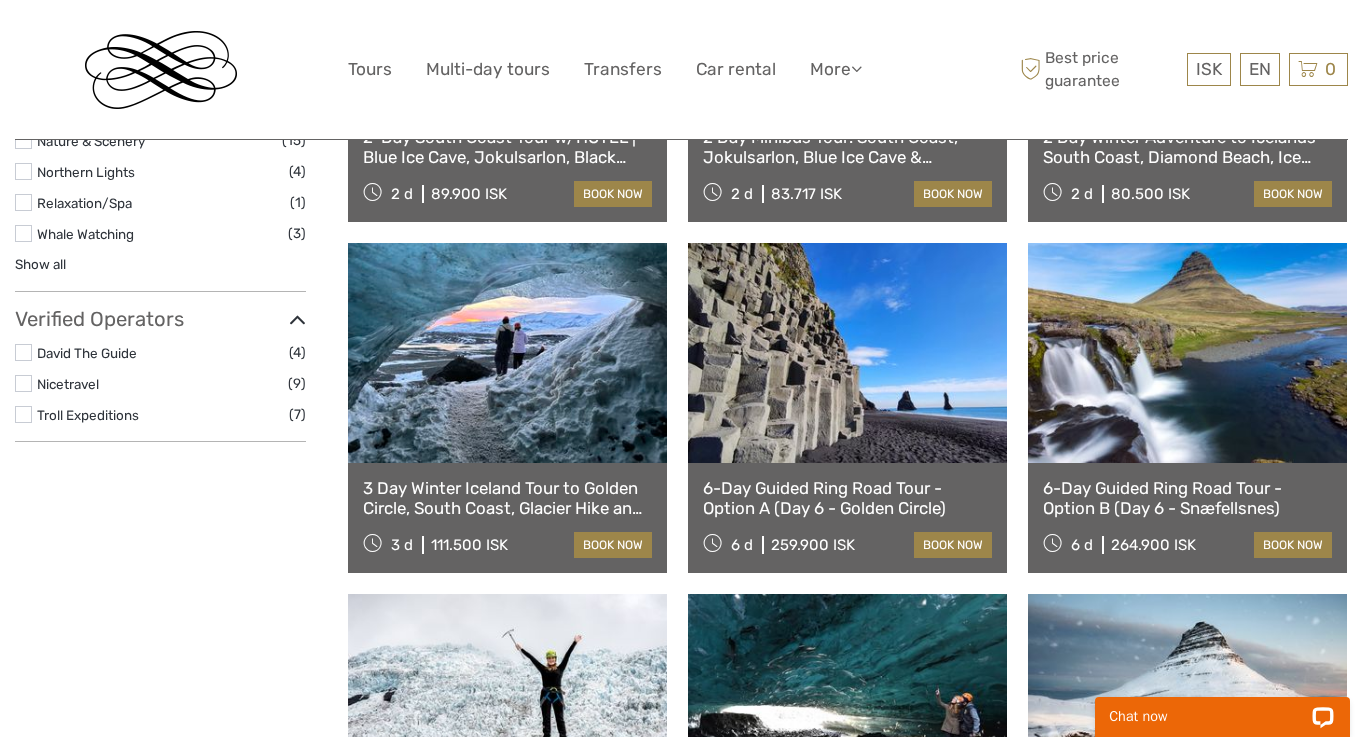 scroll, scrollTop: 1155, scrollLeft: 0, axis: vertical 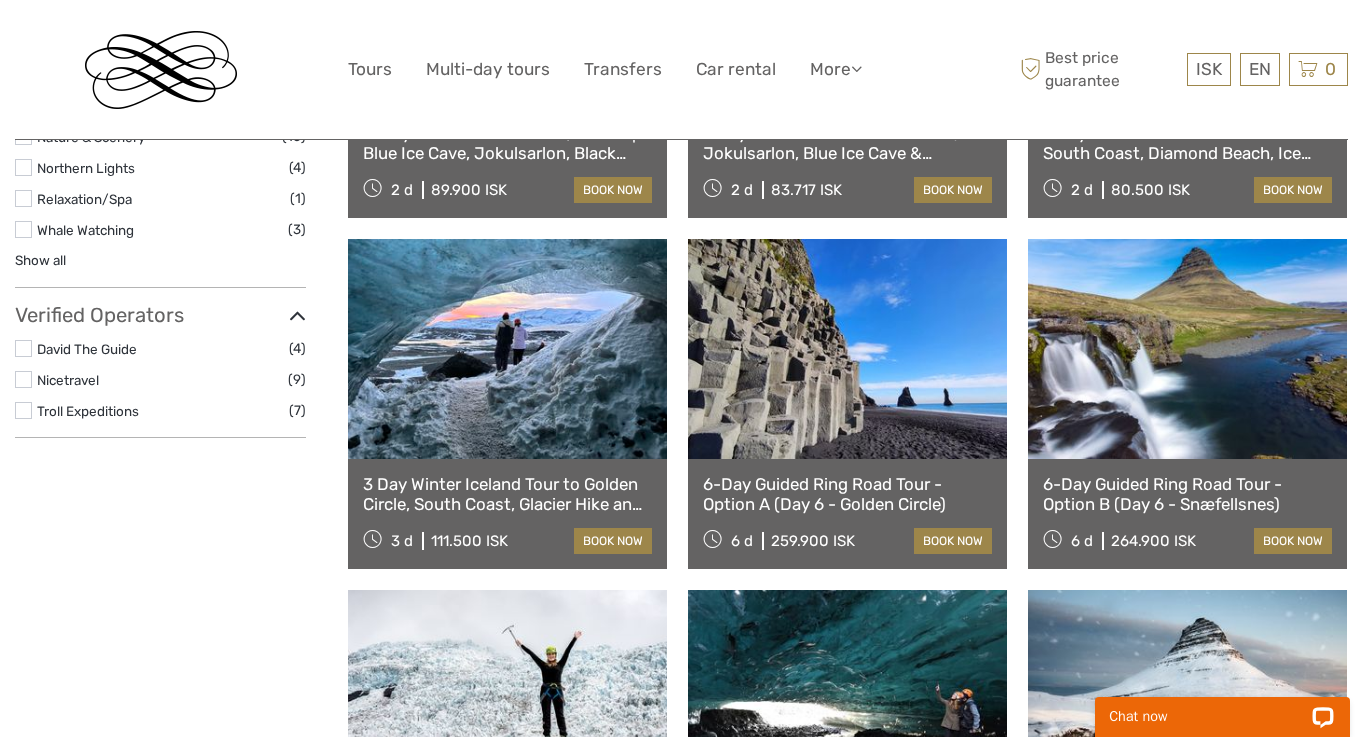 click at bounding box center [507, 349] 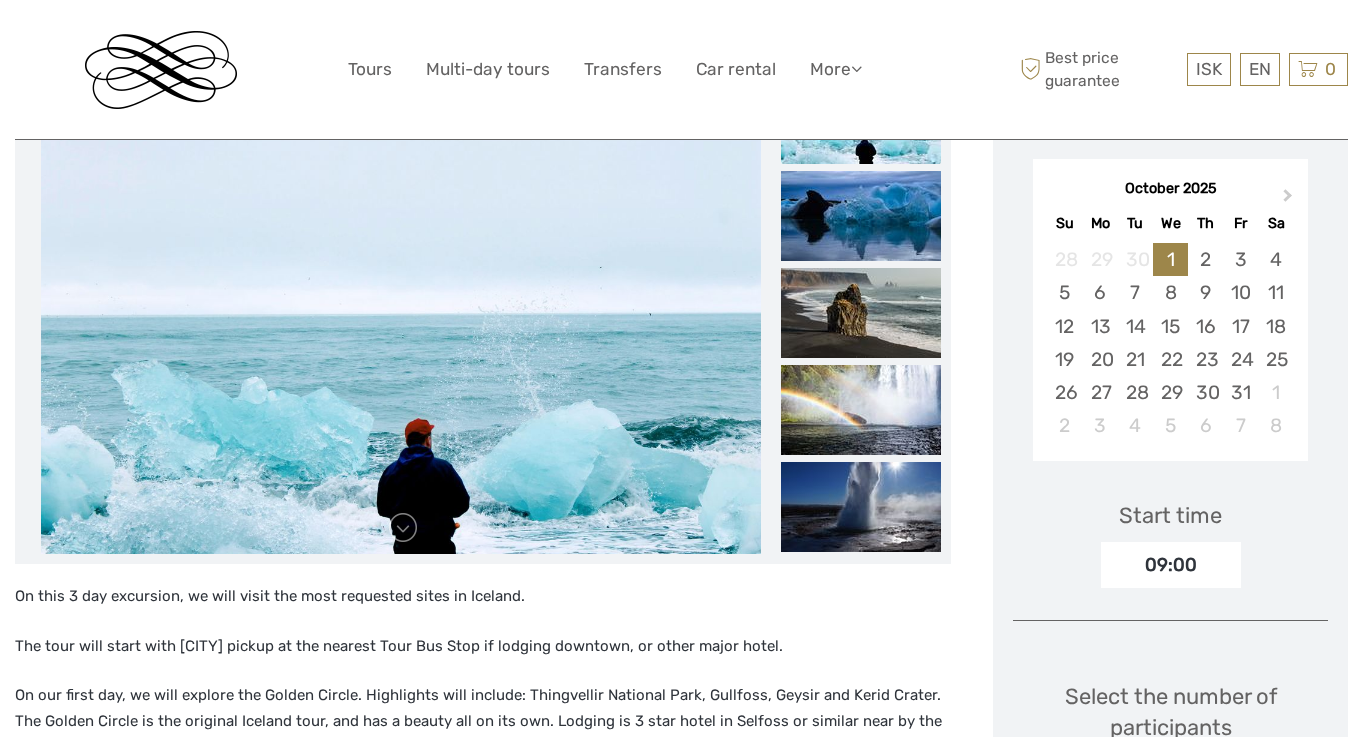 scroll, scrollTop: 388, scrollLeft: 0, axis: vertical 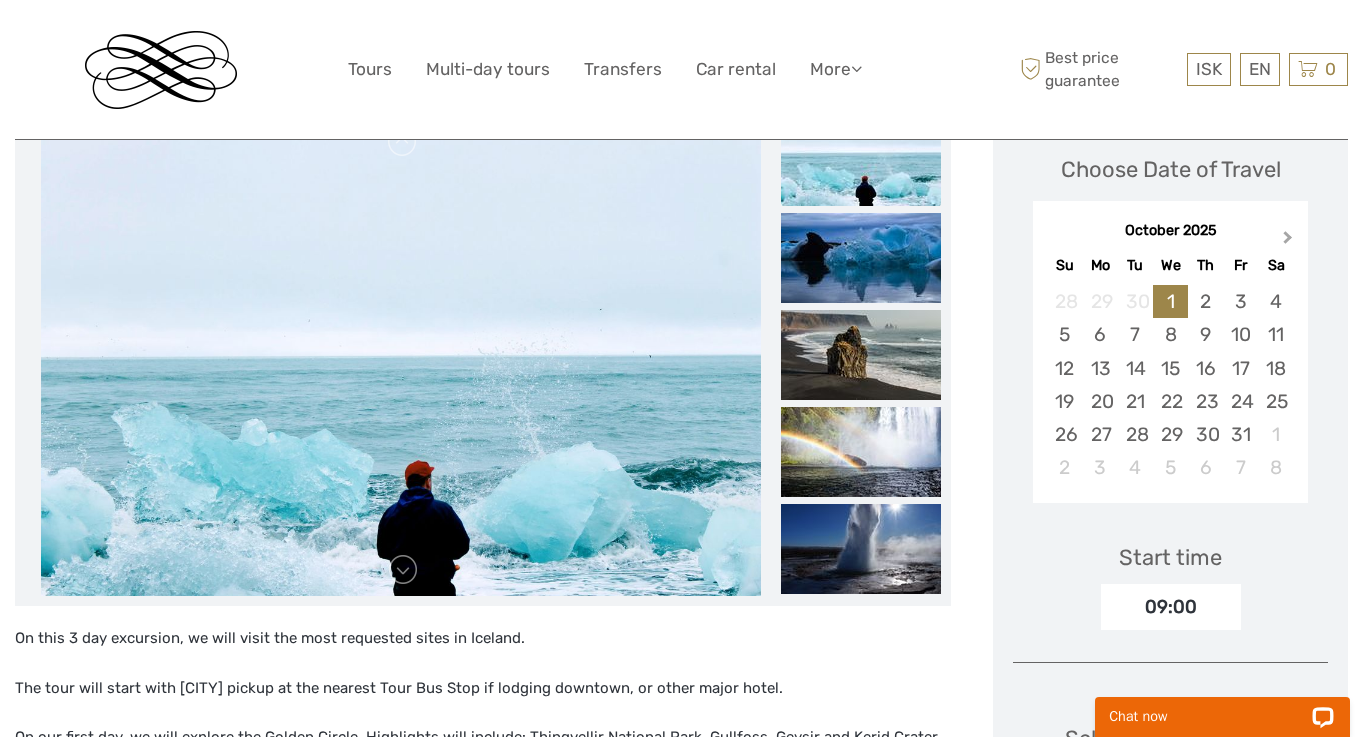 click on "Next Month" at bounding box center (1290, 242) 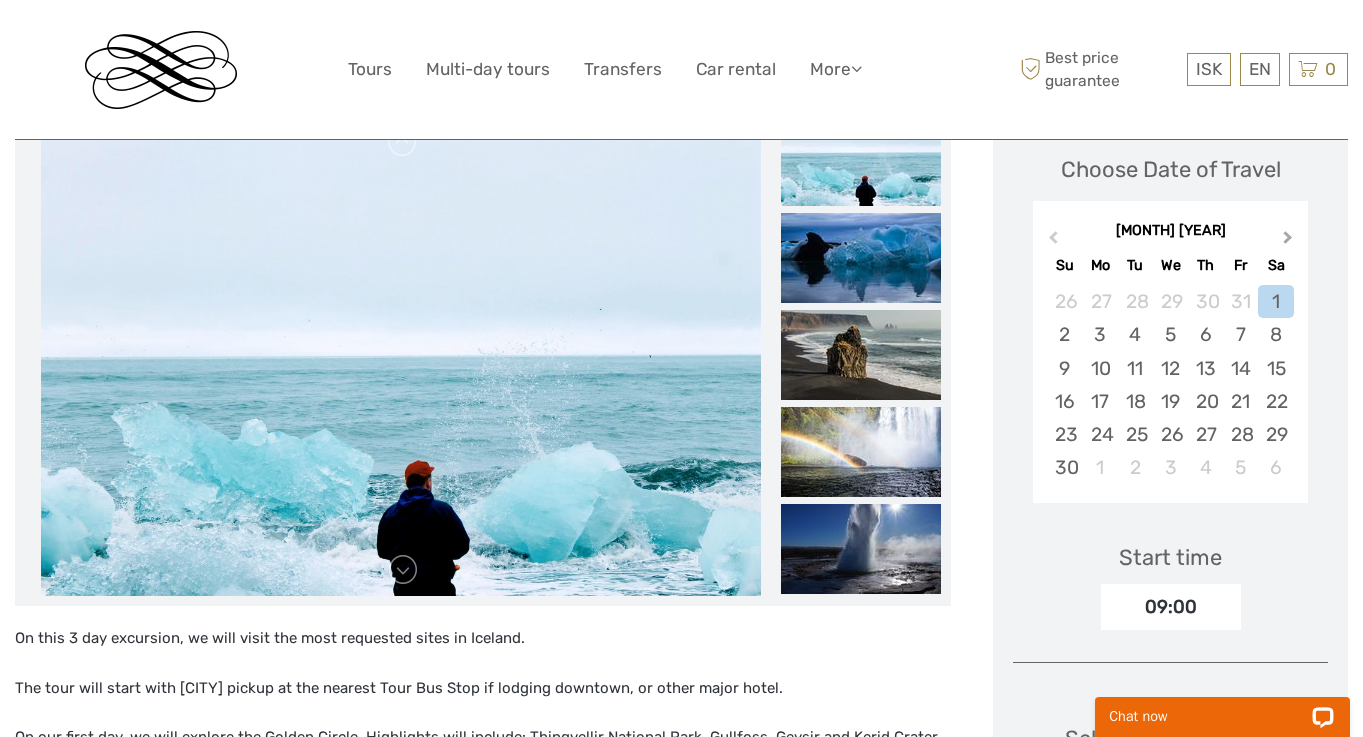 click on "Next Month" at bounding box center [1290, 242] 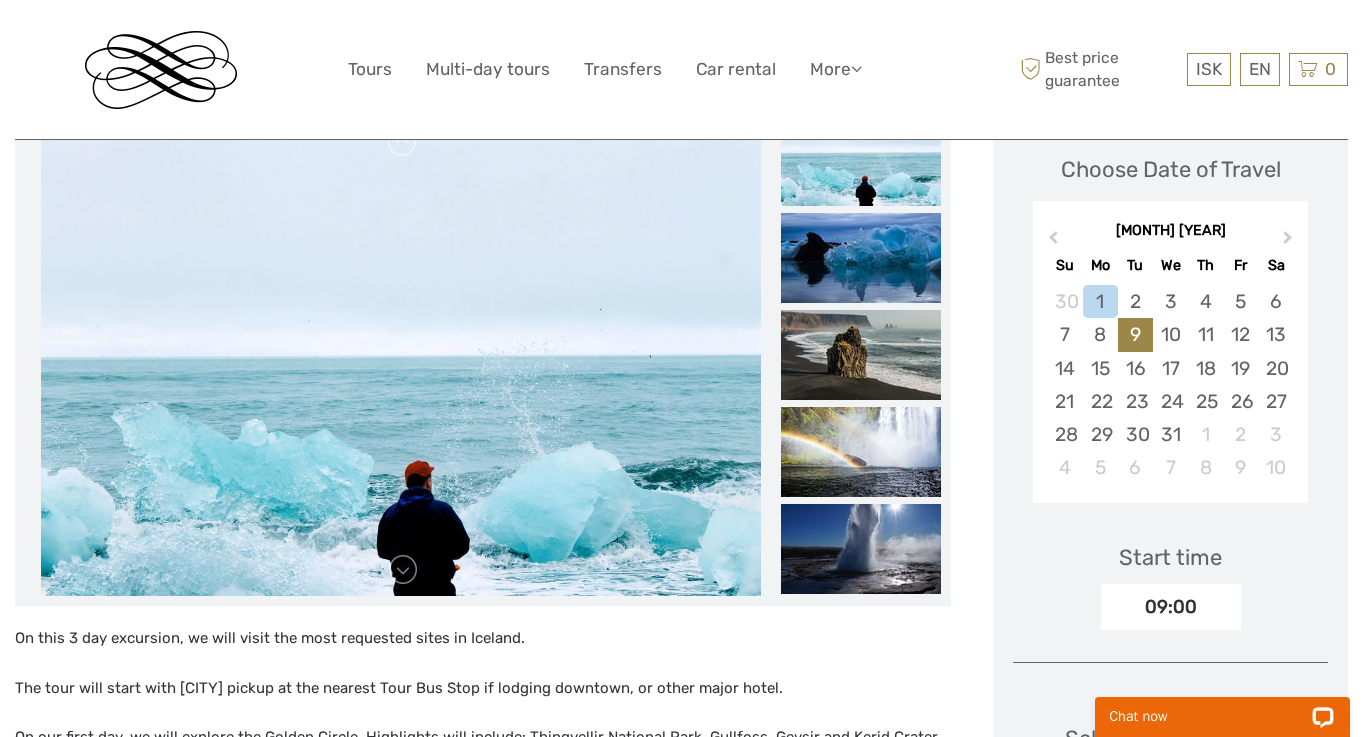 click on "9" at bounding box center [1135, 334] 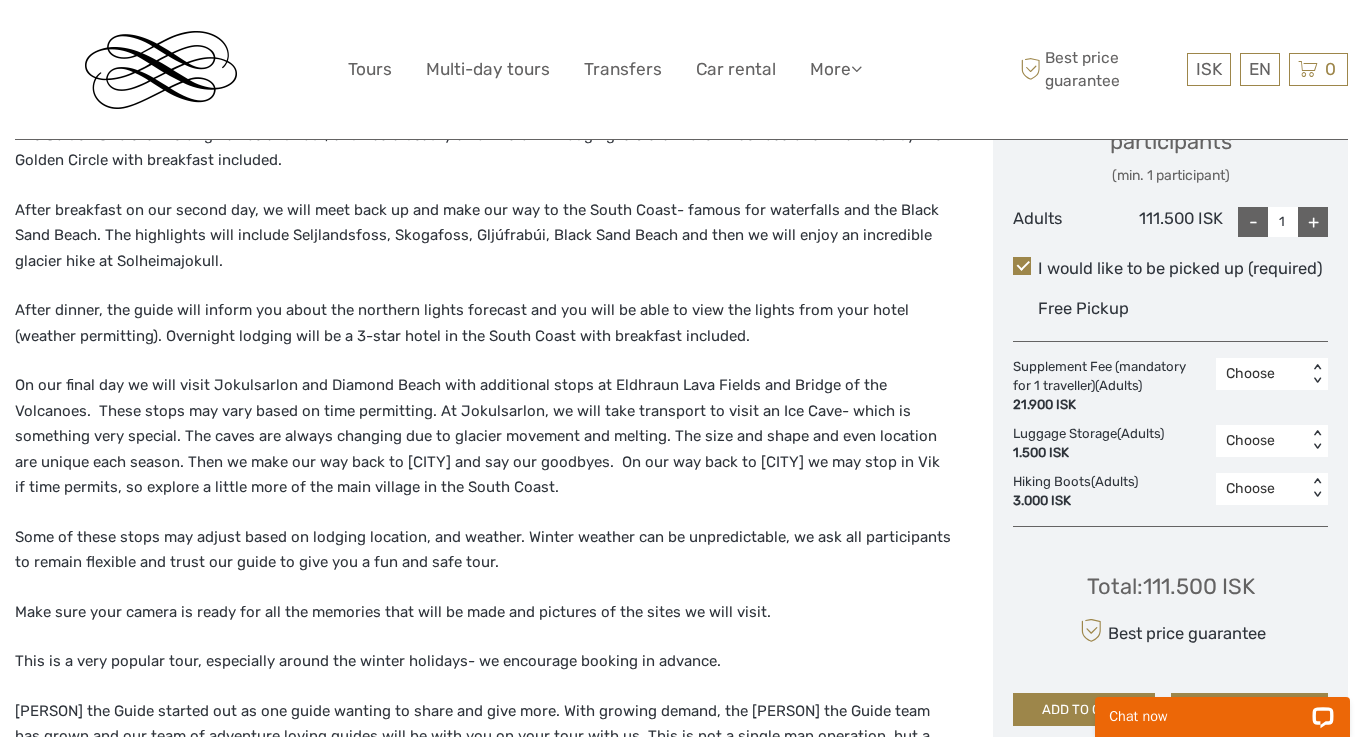 scroll, scrollTop: 625, scrollLeft: 0, axis: vertical 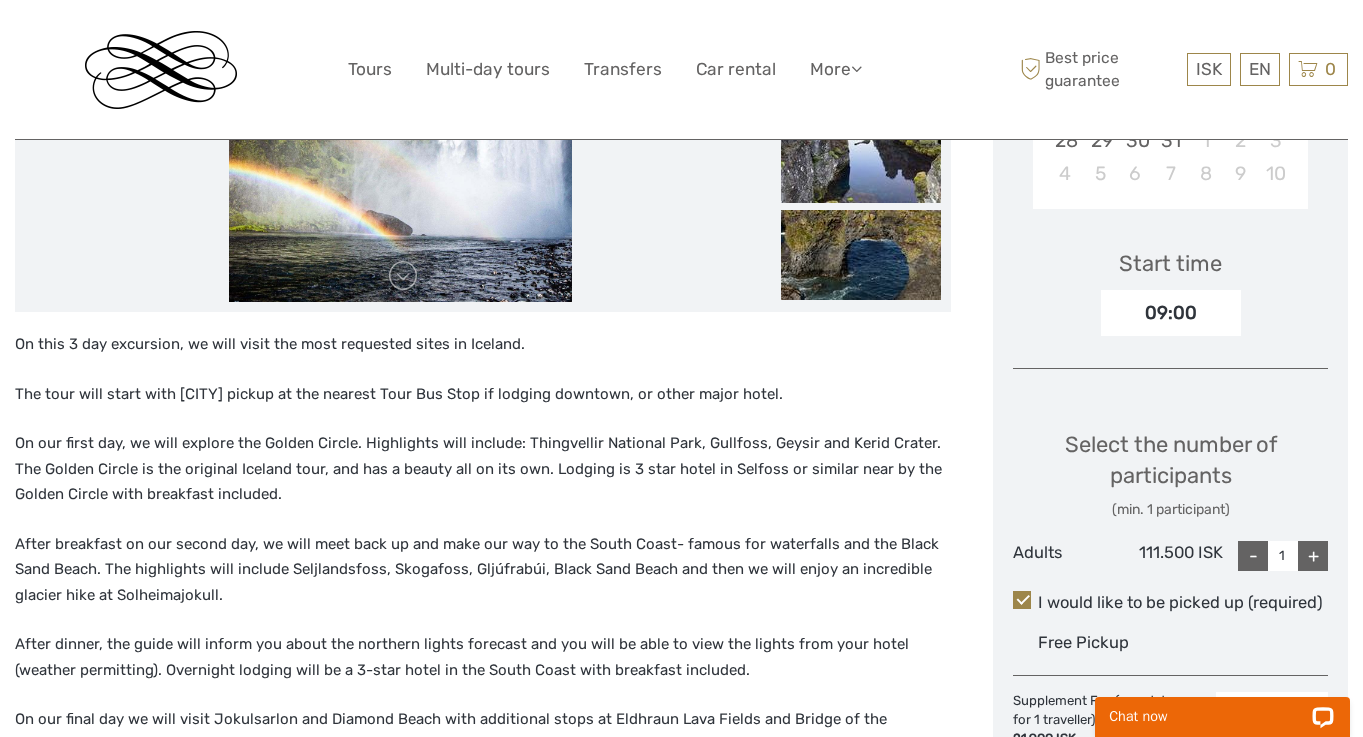 click at bounding box center (161, 70) 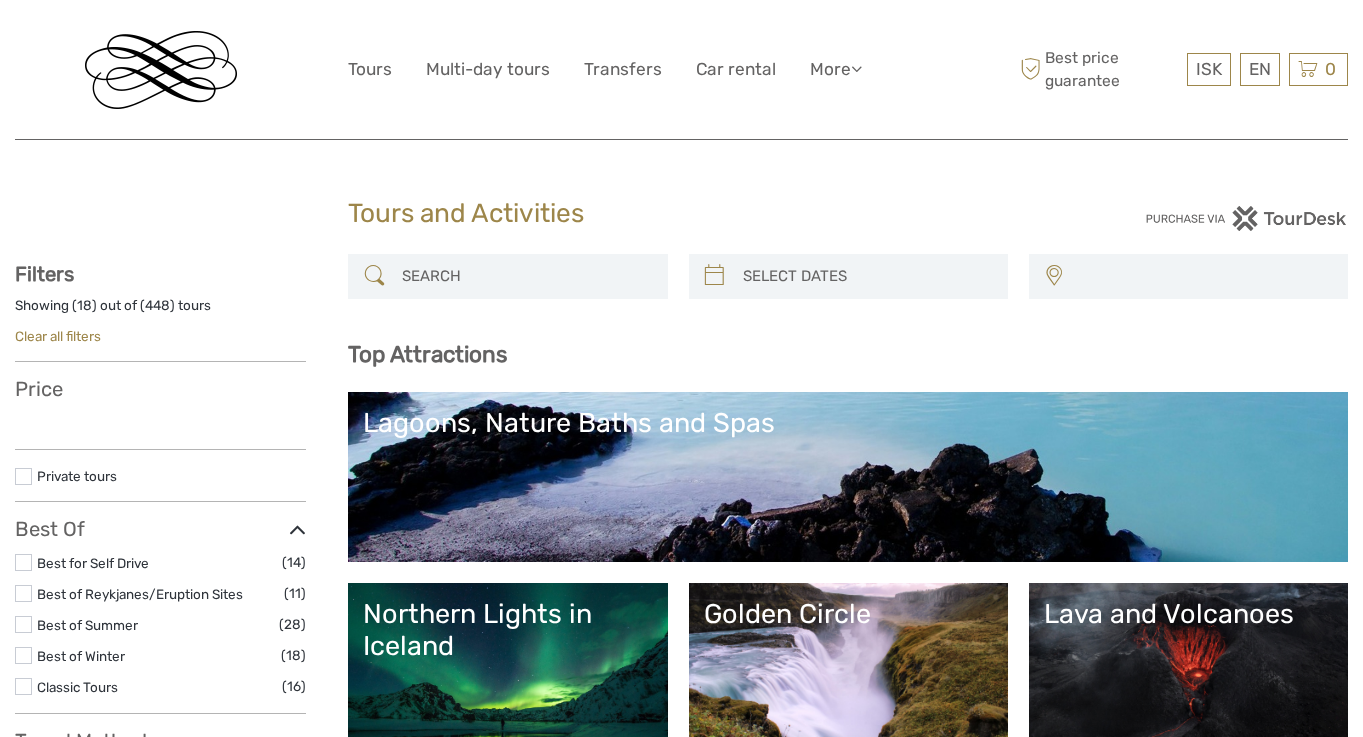 select 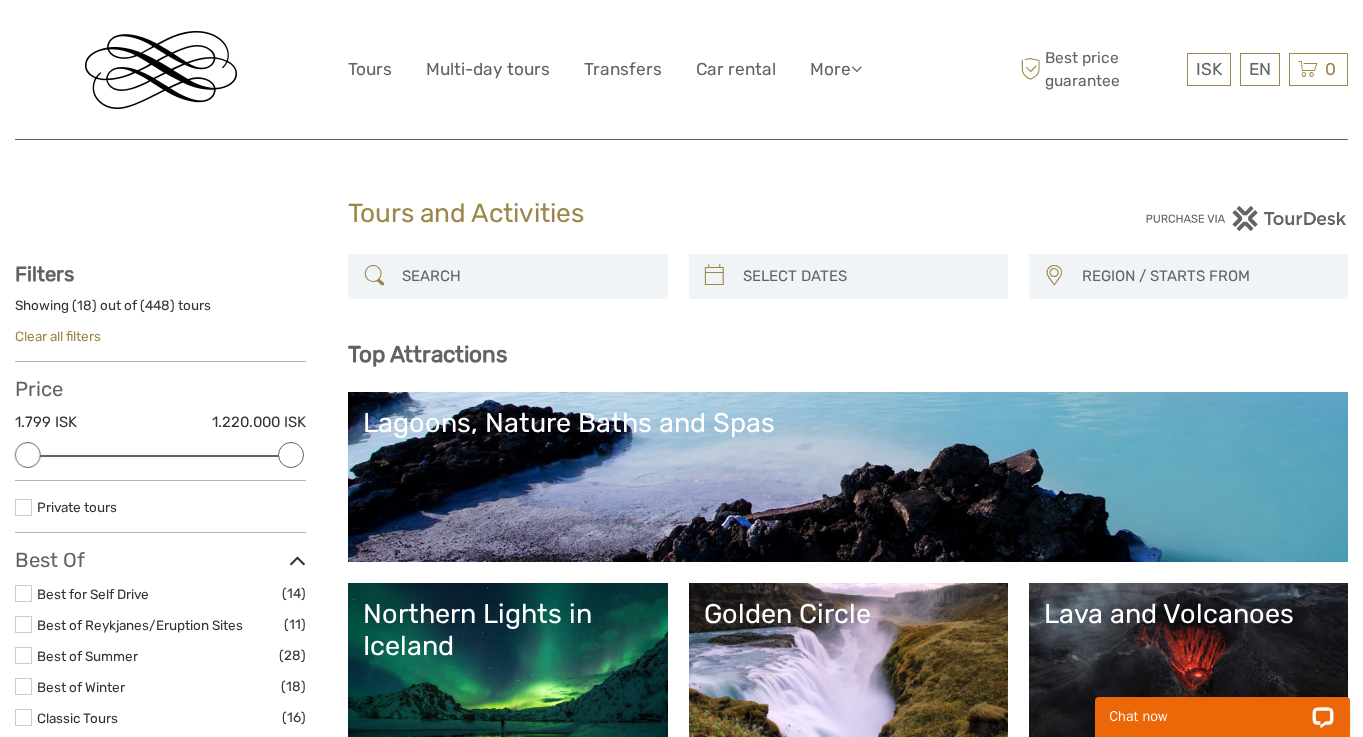 scroll, scrollTop: 0, scrollLeft: 0, axis: both 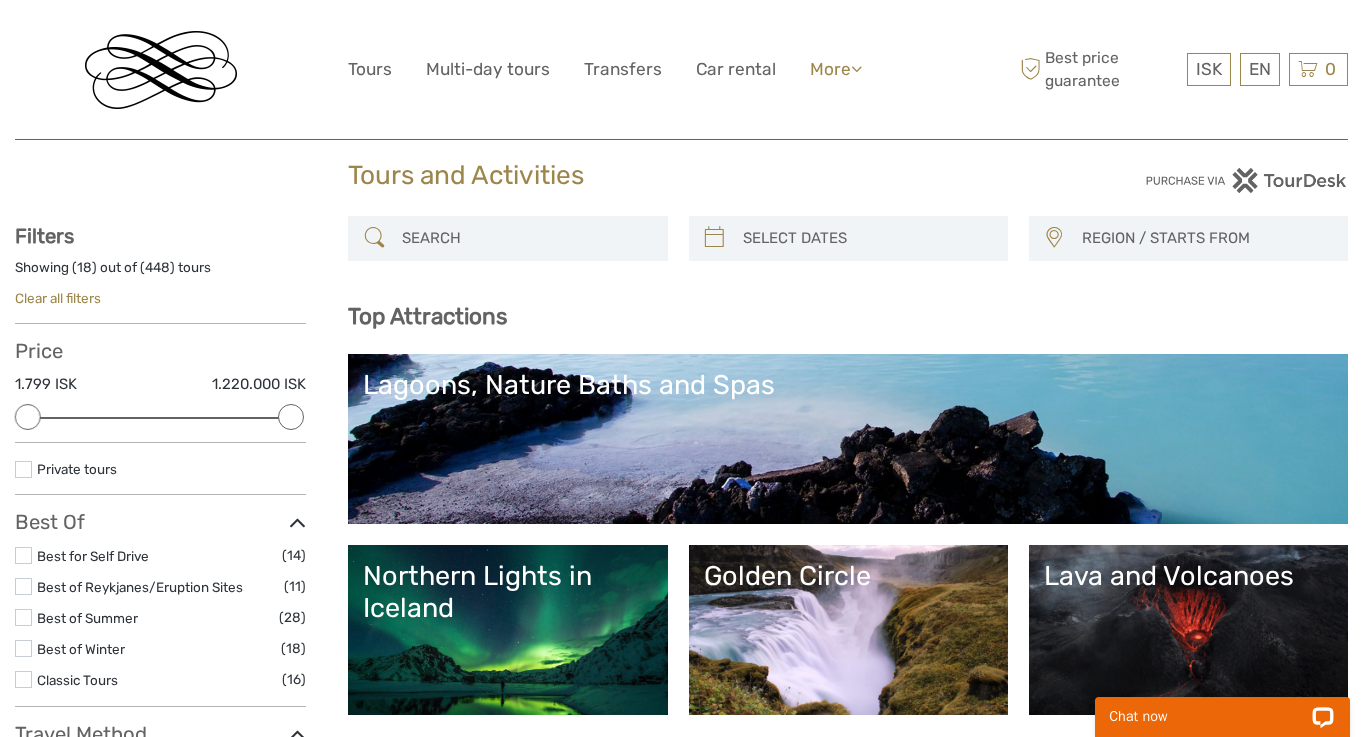 click on "More" at bounding box center [836, 69] 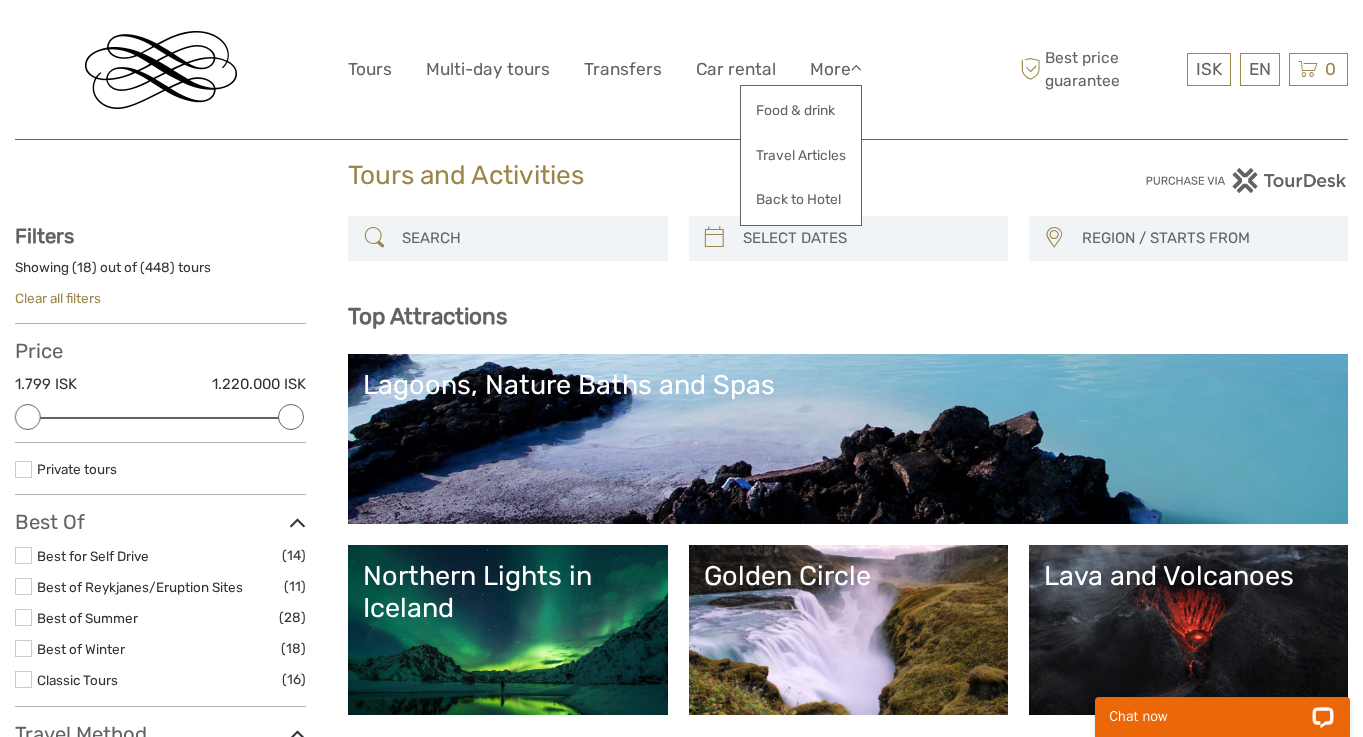 click on "Filters" at bounding box center (160, 236) 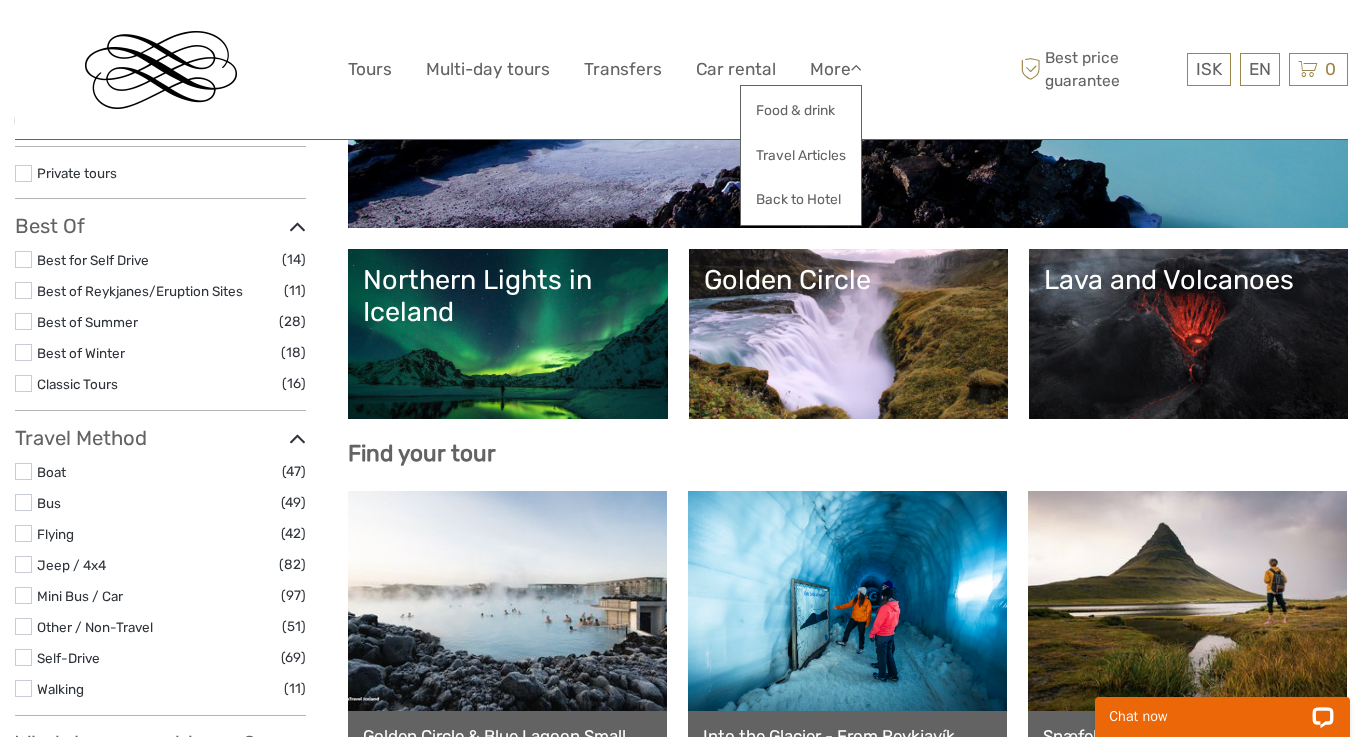 click at bounding box center [23, 352] 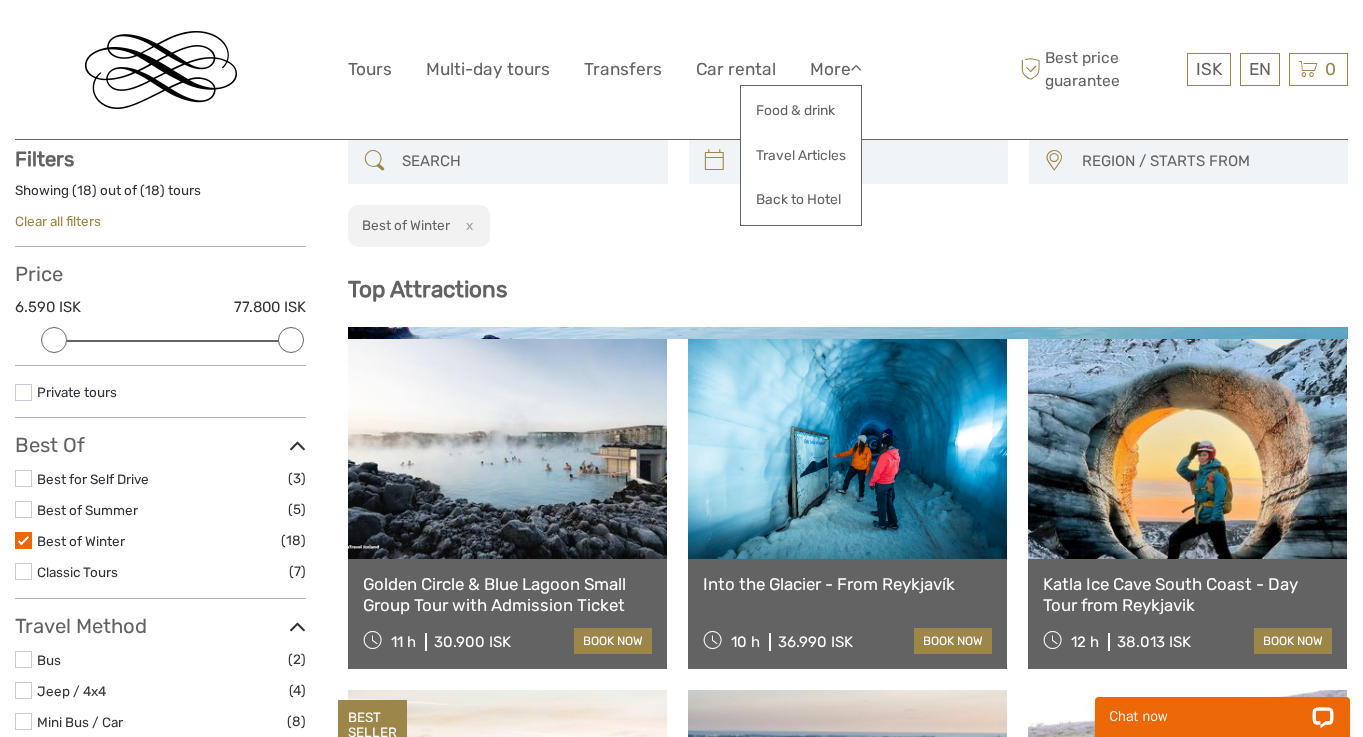 scroll, scrollTop: 113, scrollLeft: 0, axis: vertical 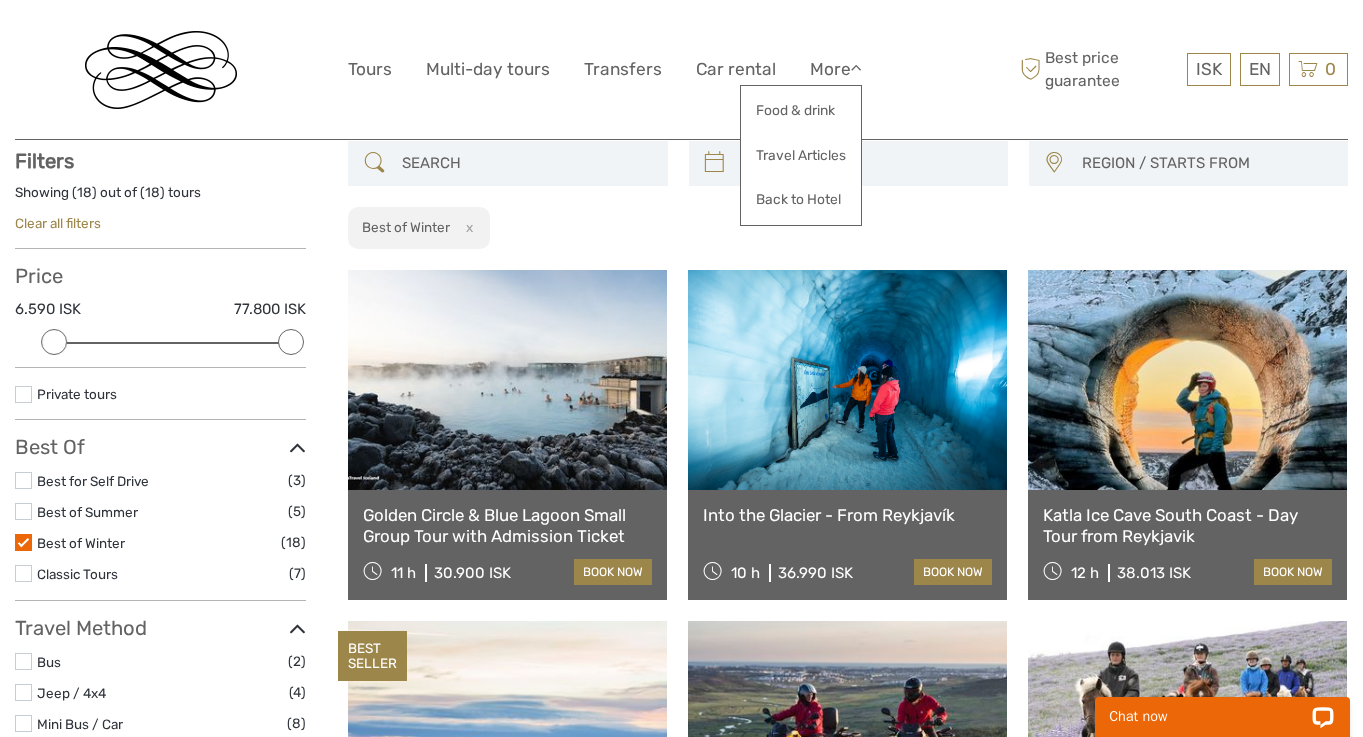 click on "REGION / STARTS FROM
Capital Region
North
Reykjanes / Keflavík
South
Southeast
West
Capital Region
North
Reykjanes / Keflavík
South
Southeast
West
Best of Winter
x" at bounding box center [848, 195] 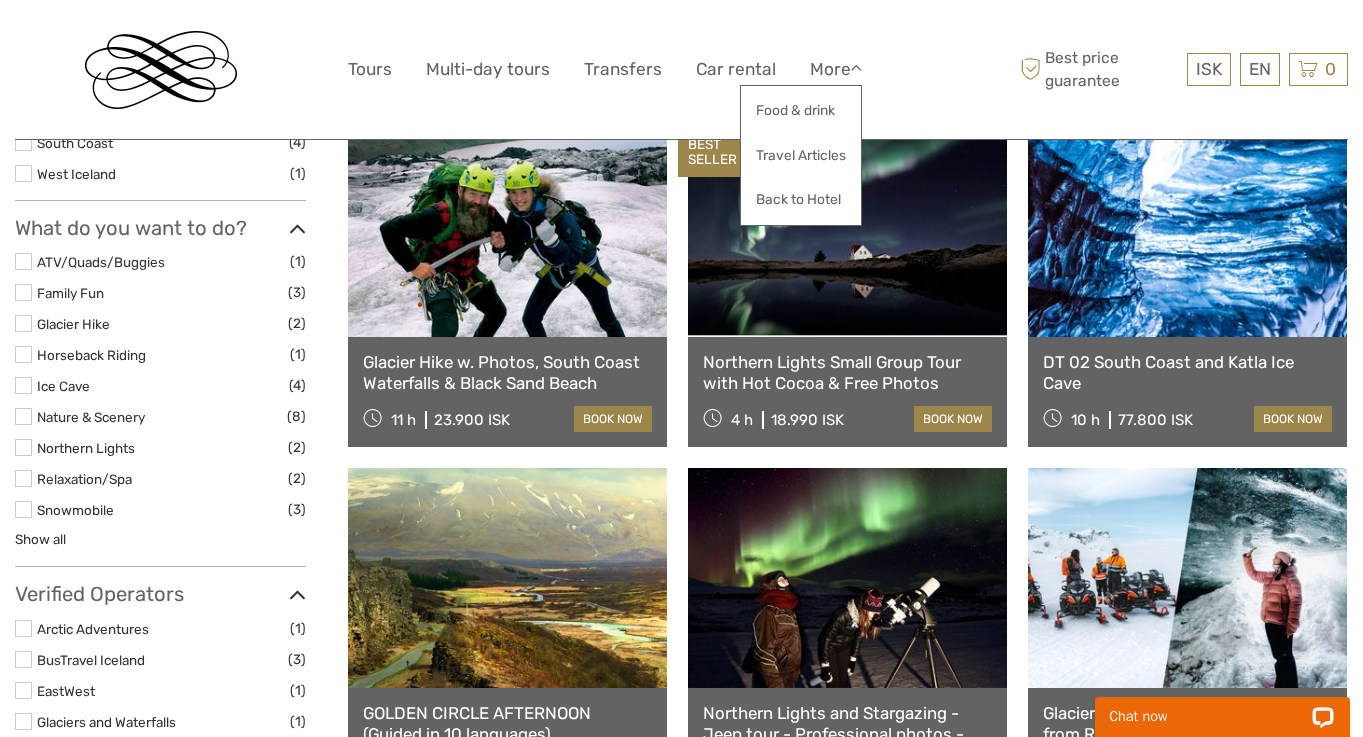 scroll, scrollTop: 966, scrollLeft: 0, axis: vertical 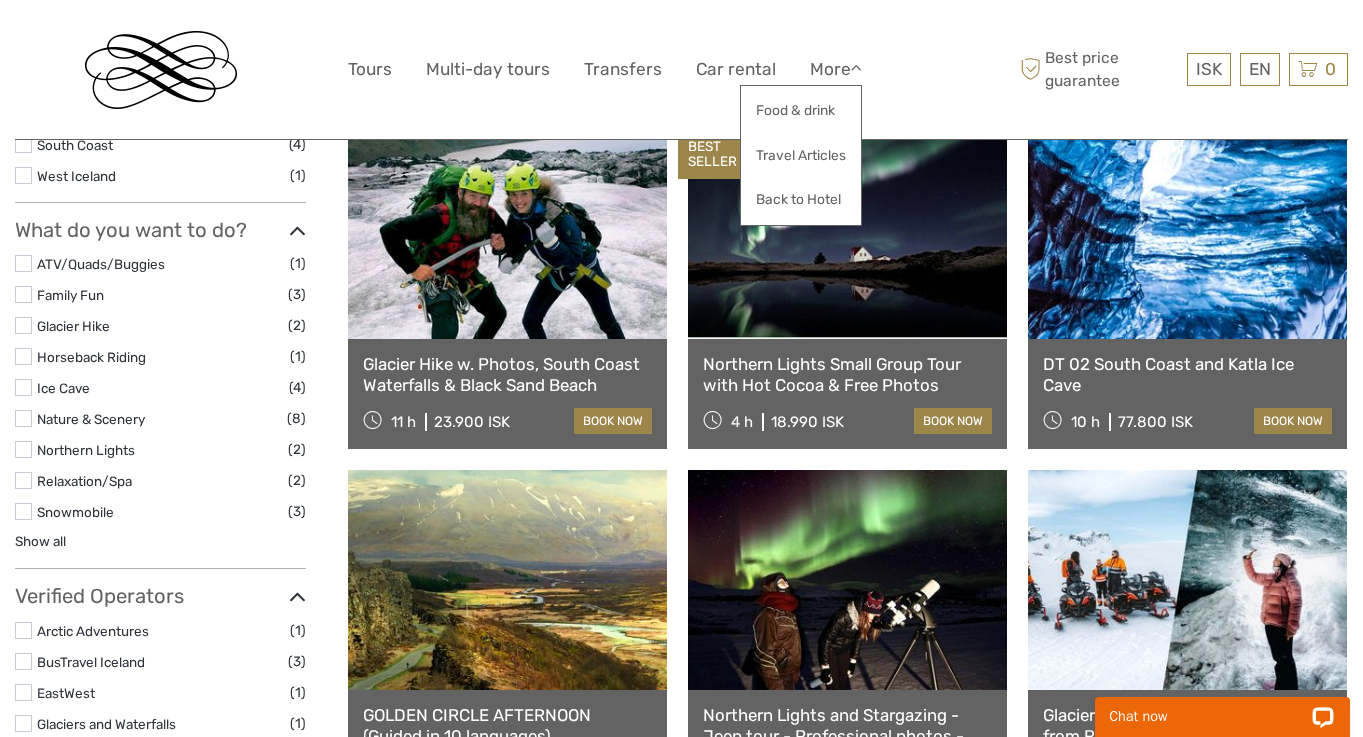 click at bounding box center (847, 229) 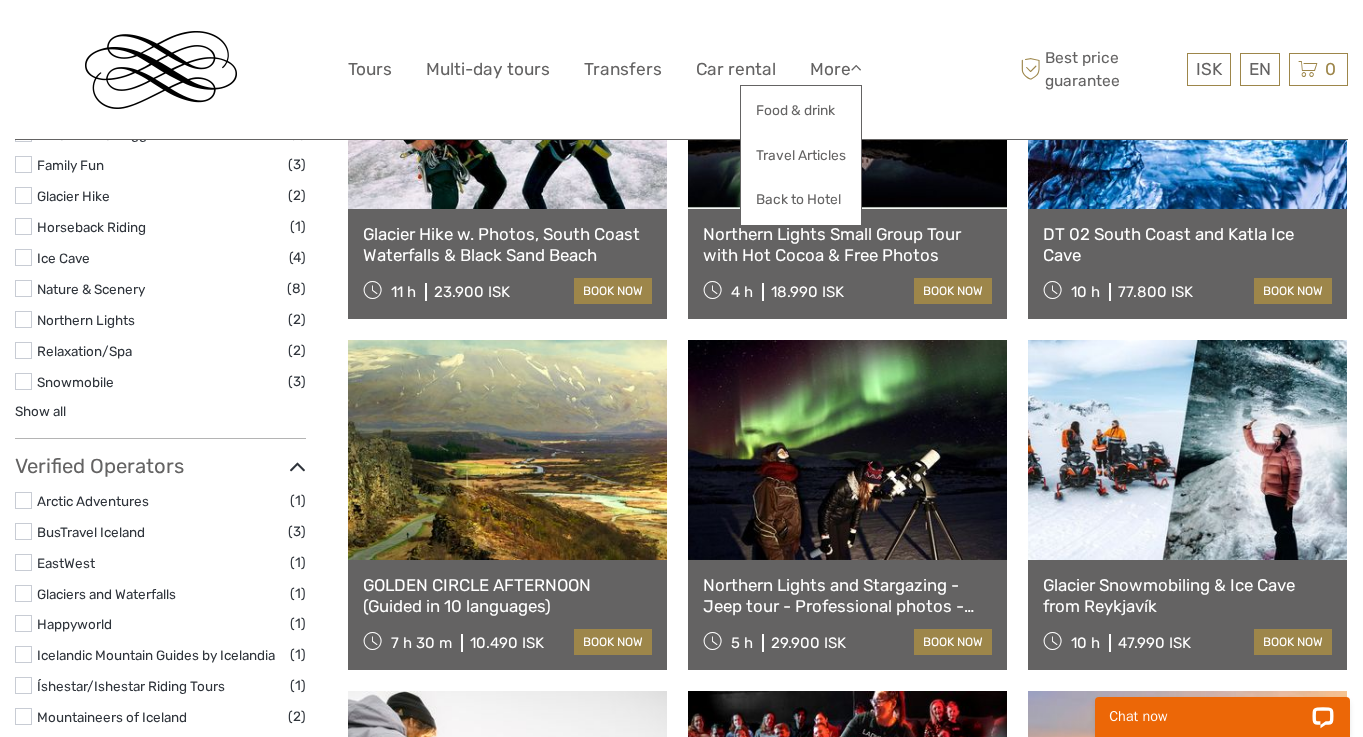 scroll, scrollTop: 1089, scrollLeft: 0, axis: vertical 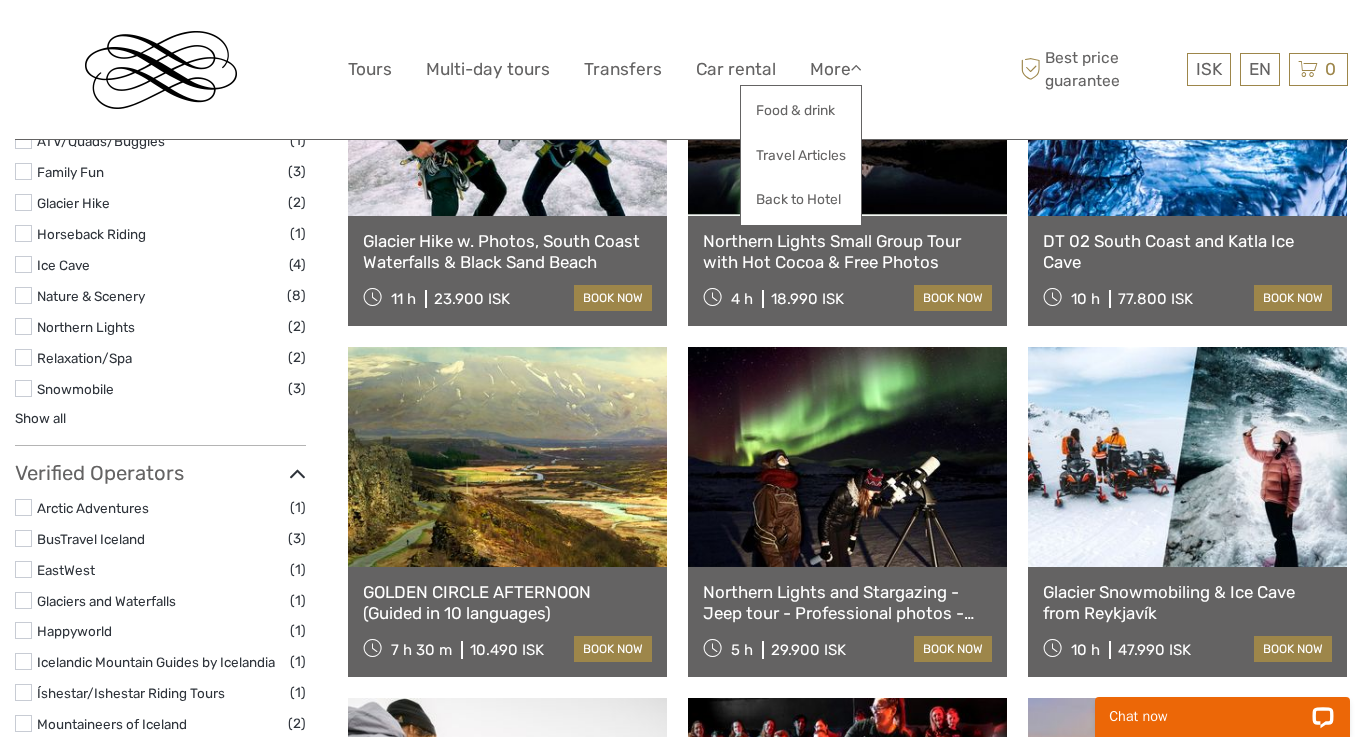 click at bounding box center [847, 457] 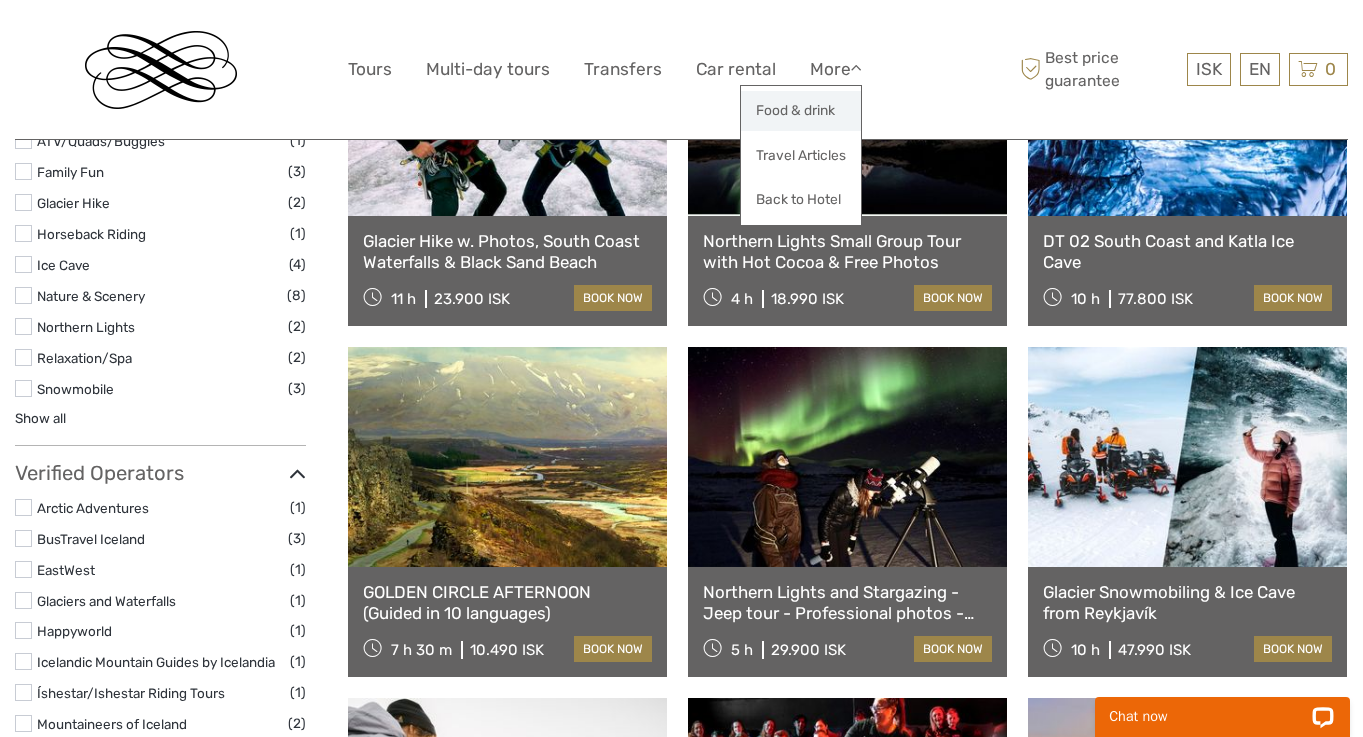 click on "Food & drink" at bounding box center (801, 110) 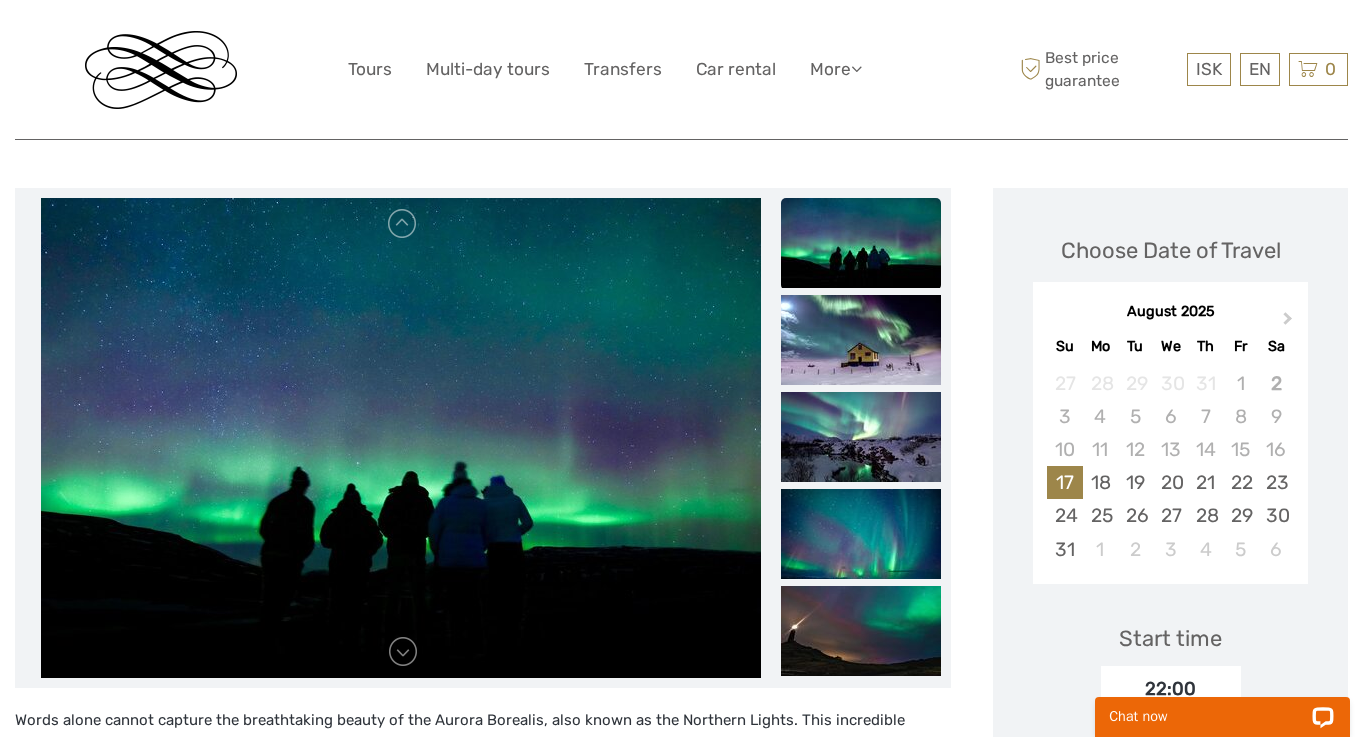 scroll, scrollTop: 211, scrollLeft: 1, axis: both 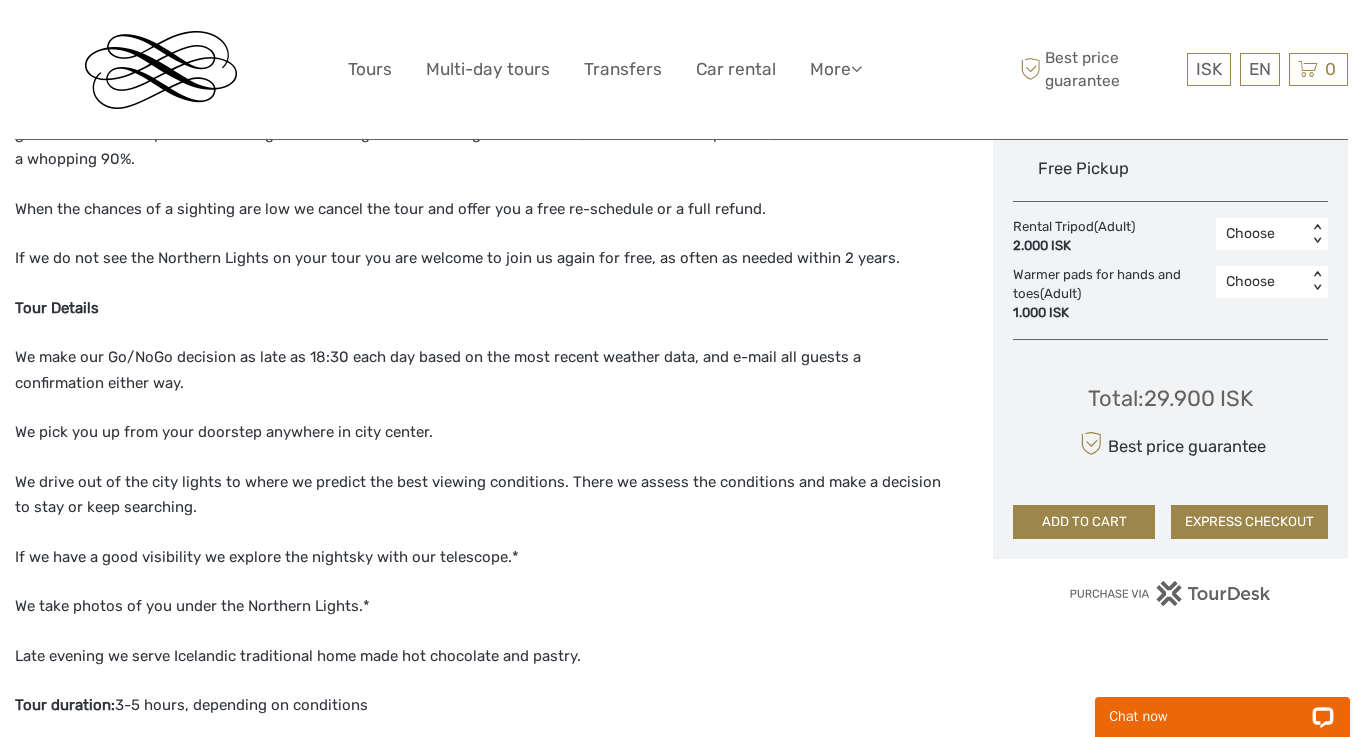 drag, startPoint x: 1149, startPoint y: 385, endPoint x: 1216, endPoint y: 386, distance: 67.00746 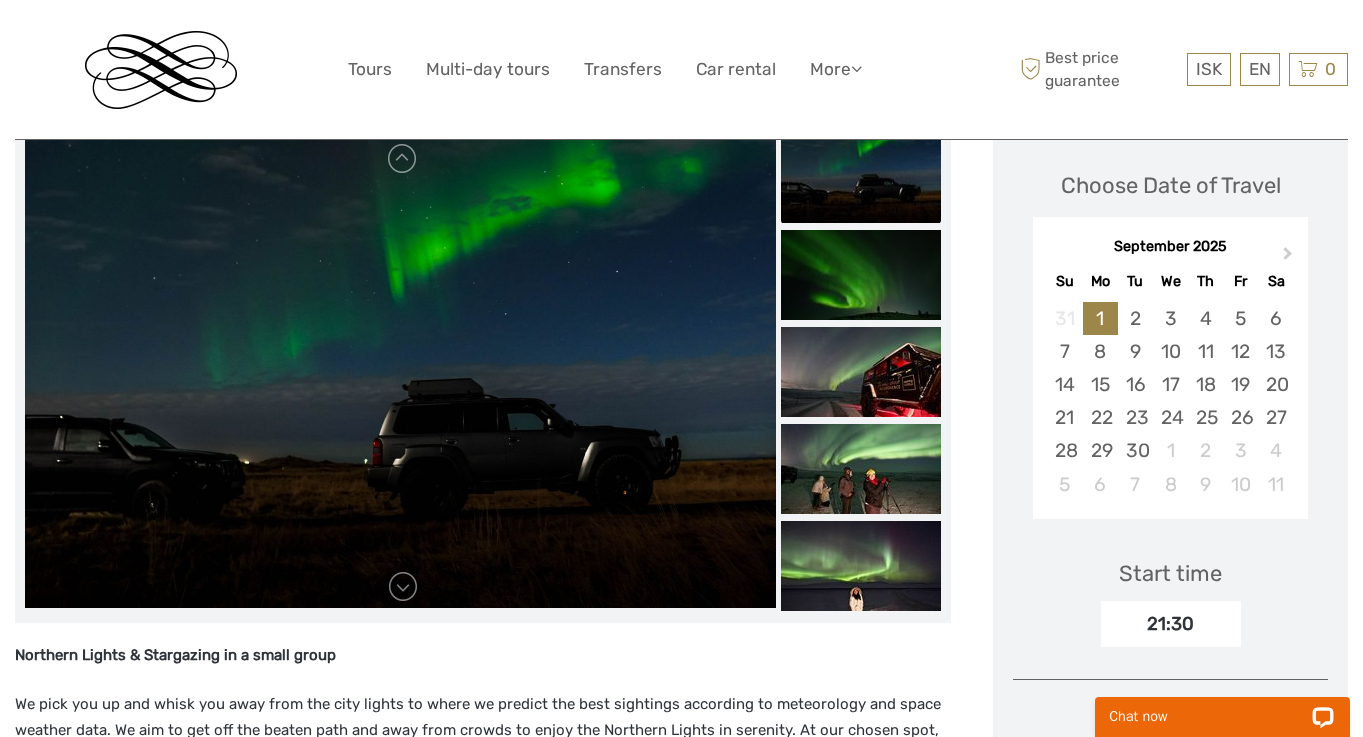 scroll, scrollTop: 289, scrollLeft: 0, axis: vertical 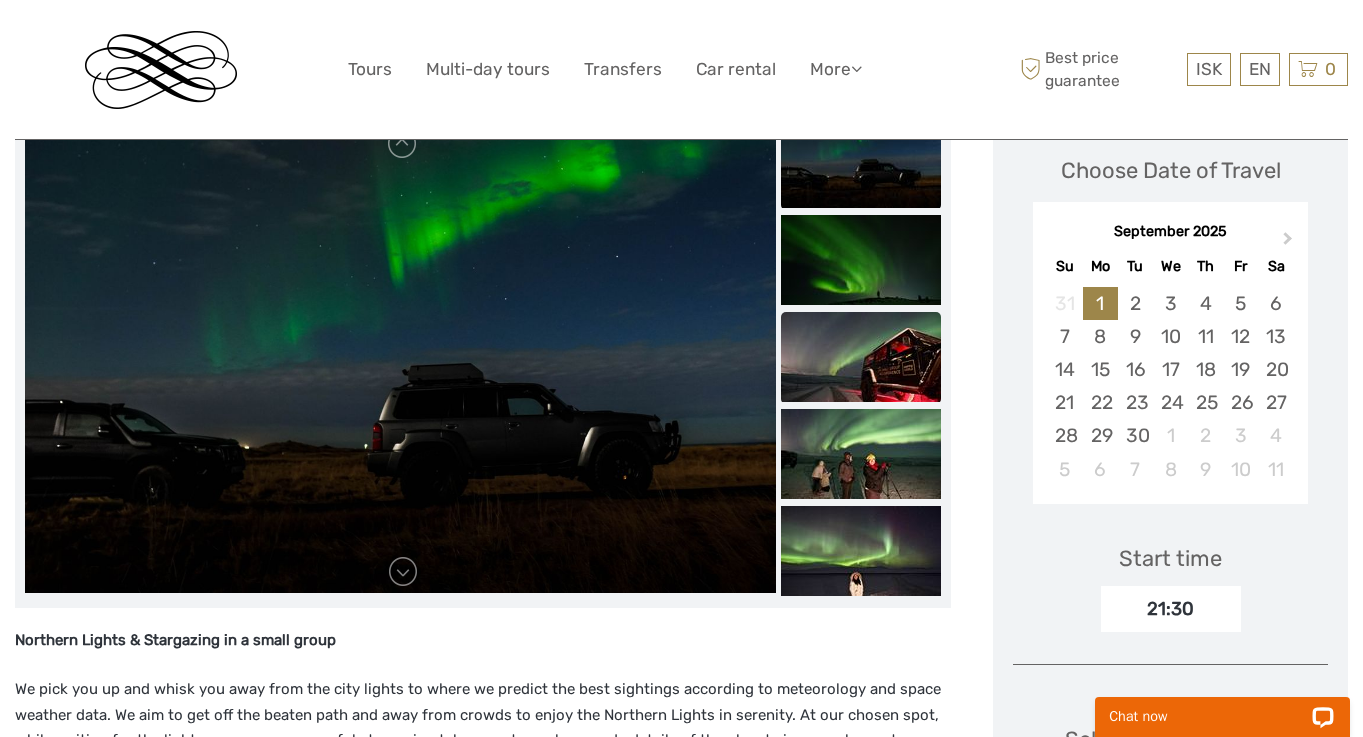 click at bounding box center (861, 357) 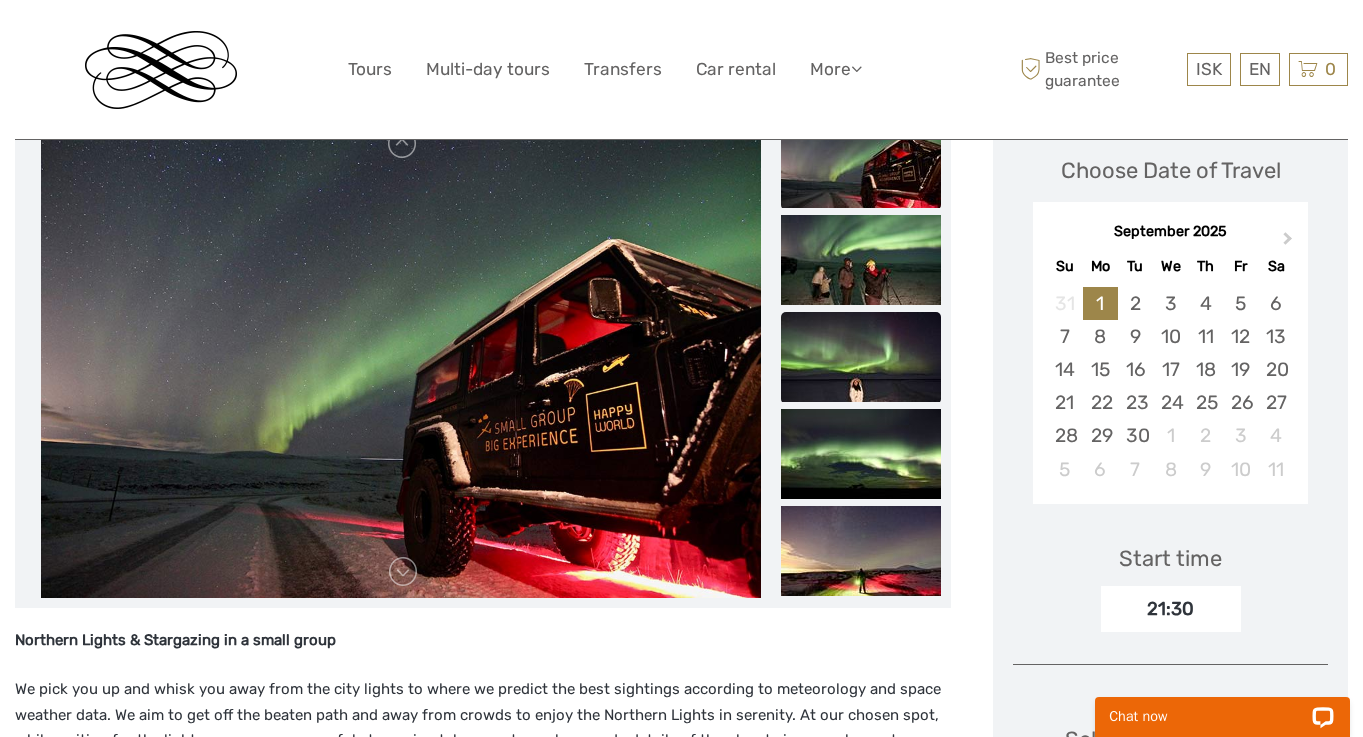 click at bounding box center [861, 357] 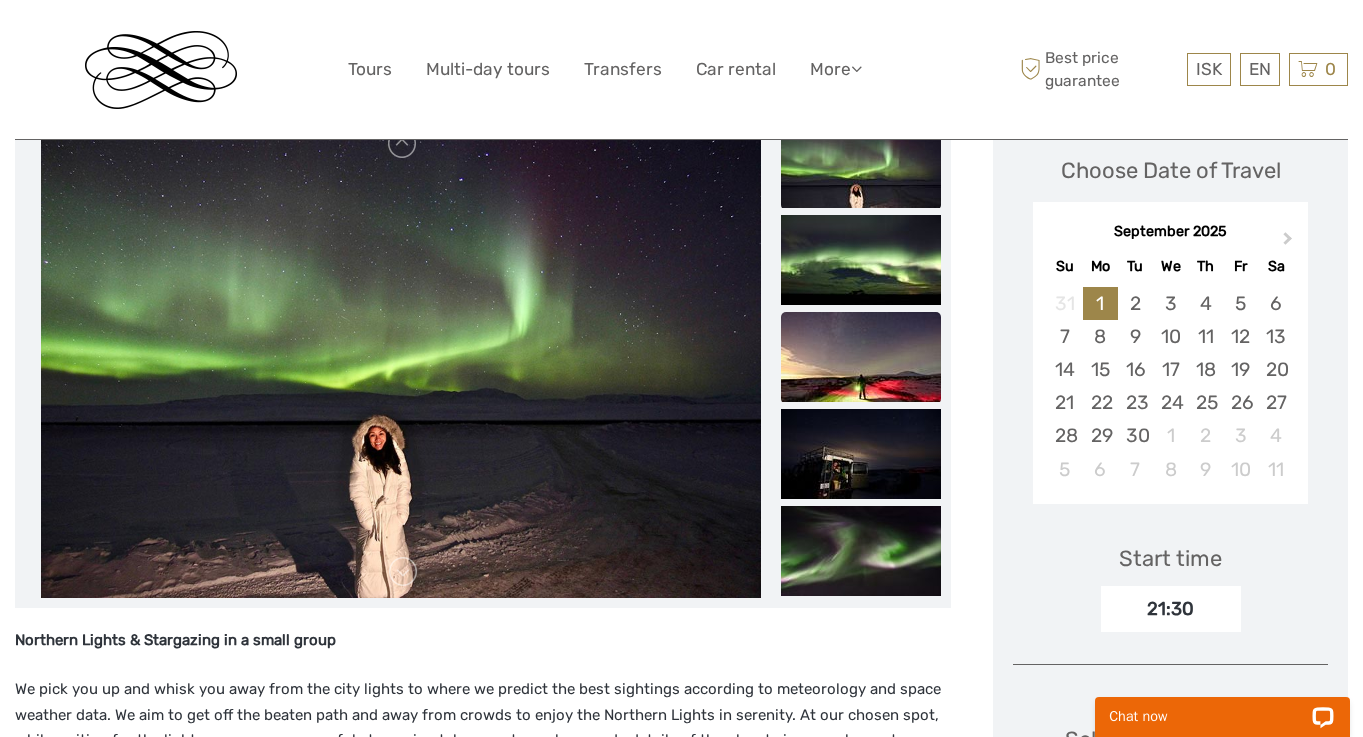 click at bounding box center (861, 357) 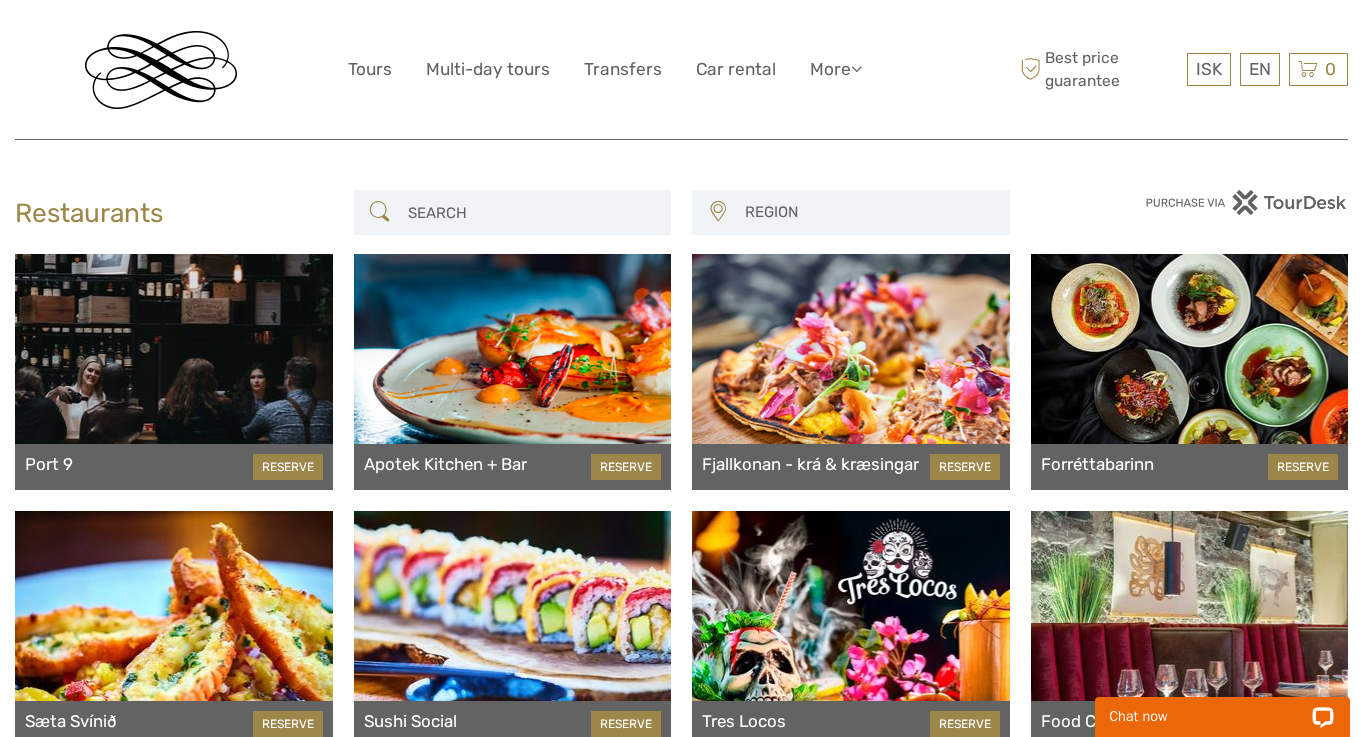 scroll, scrollTop: 0, scrollLeft: 0, axis: both 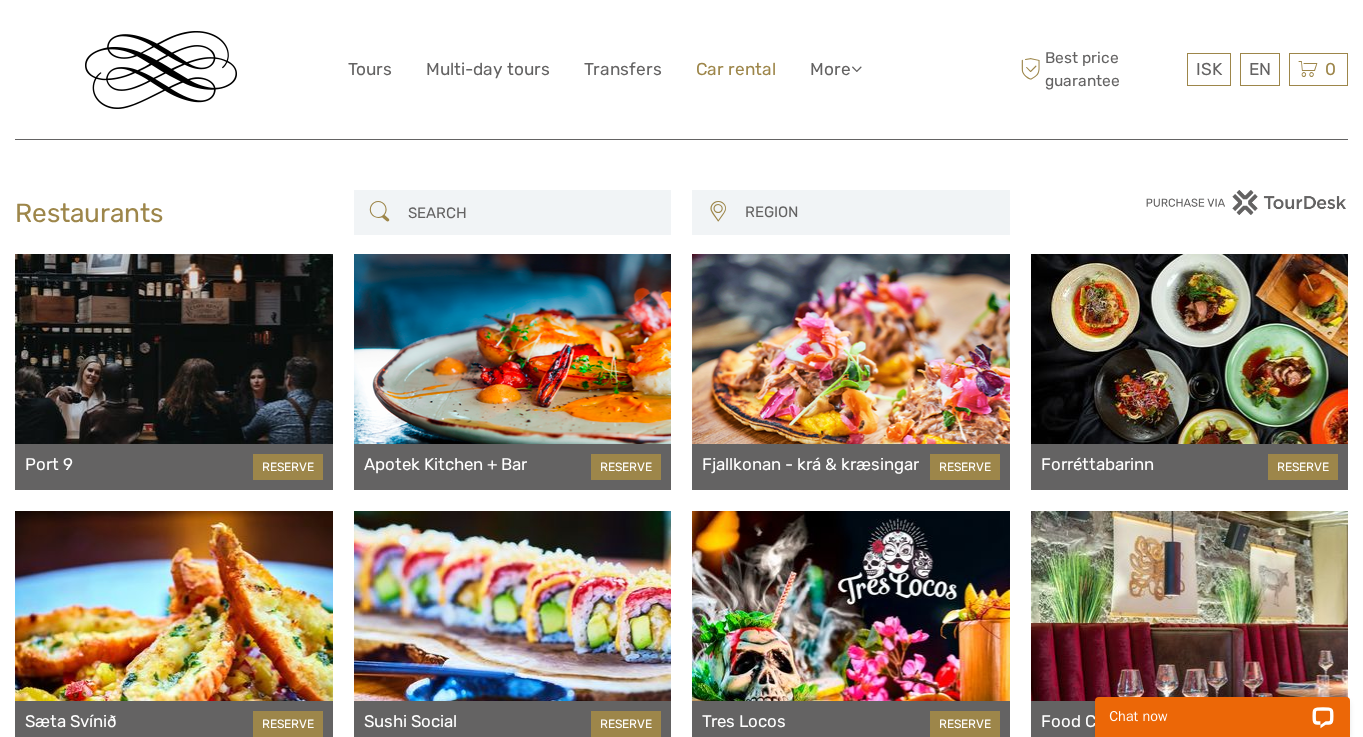 click on "Car rental" at bounding box center [736, 69] 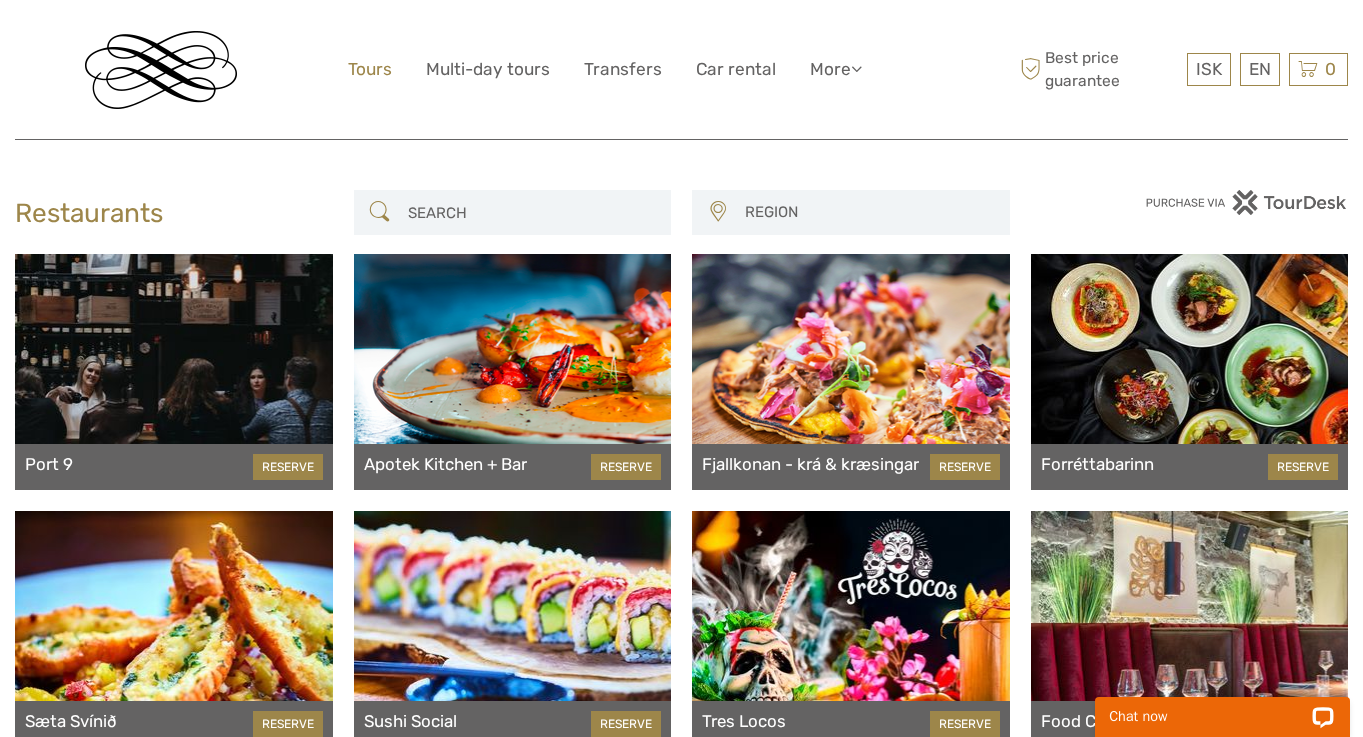 click on "Tours" at bounding box center (370, 69) 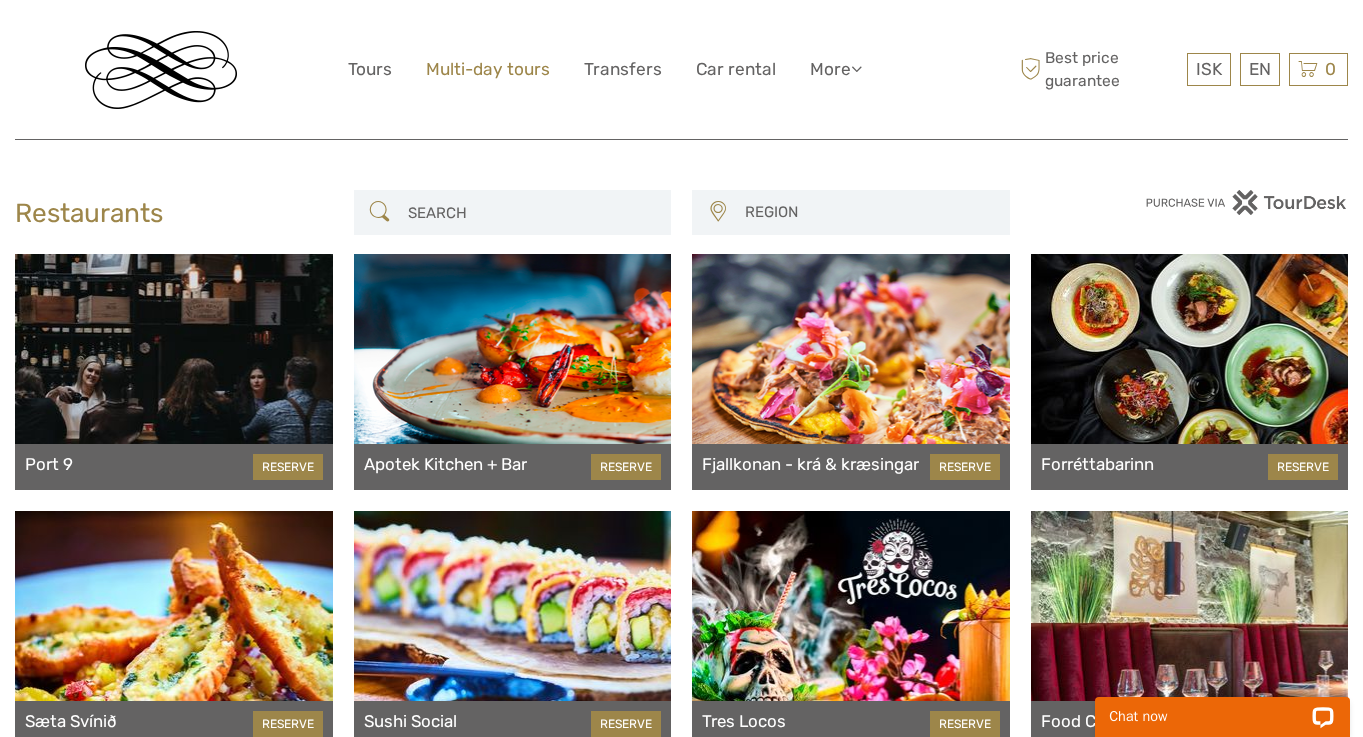 click on "Multi-day tours" at bounding box center (488, 69) 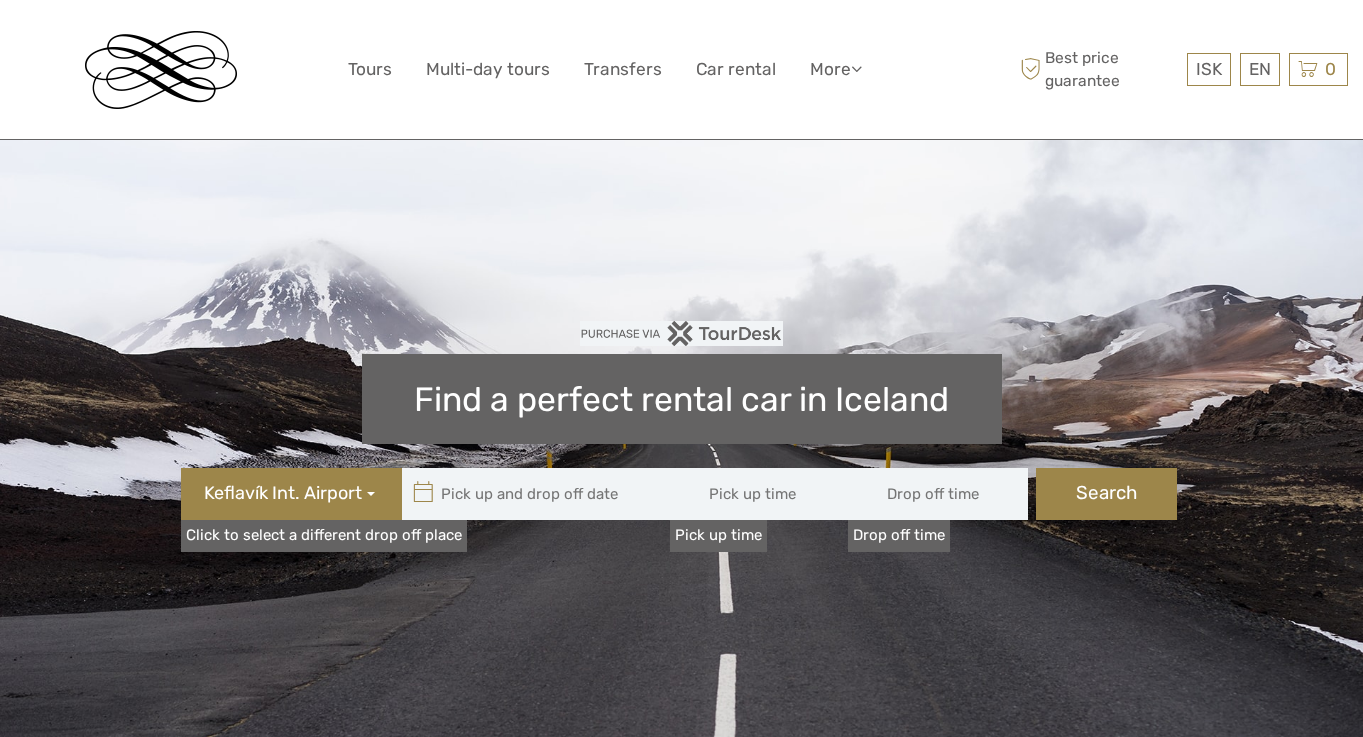 scroll, scrollTop: 0, scrollLeft: 0, axis: both 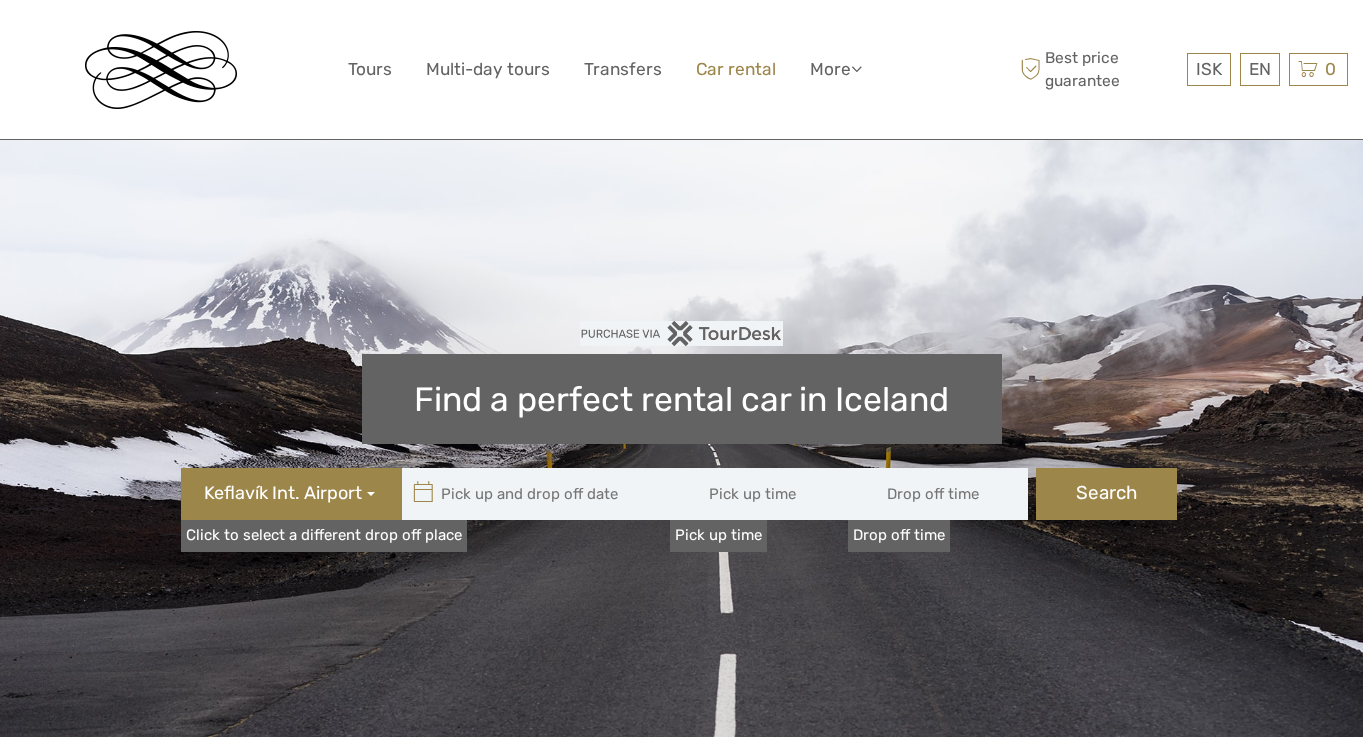 type 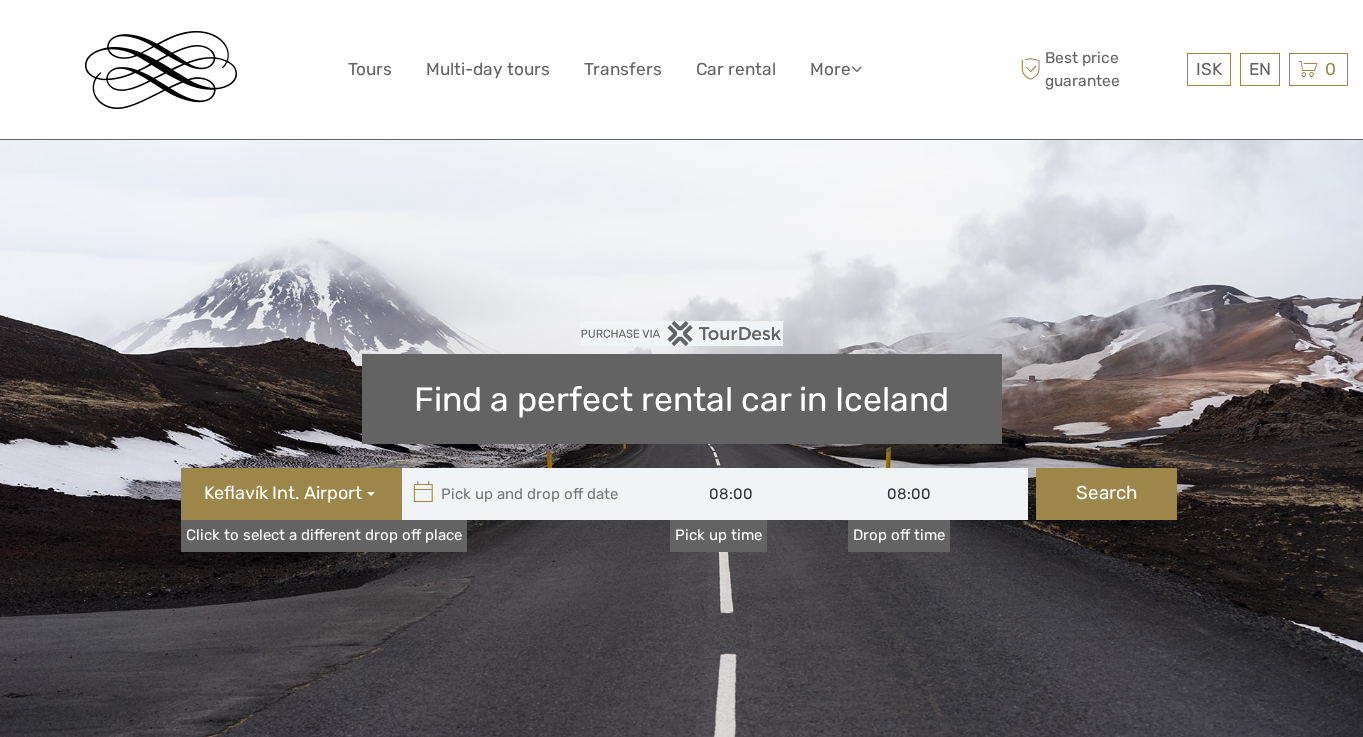 scroll, scrollTop: 45, scrollLeft: 0, axis: vertical 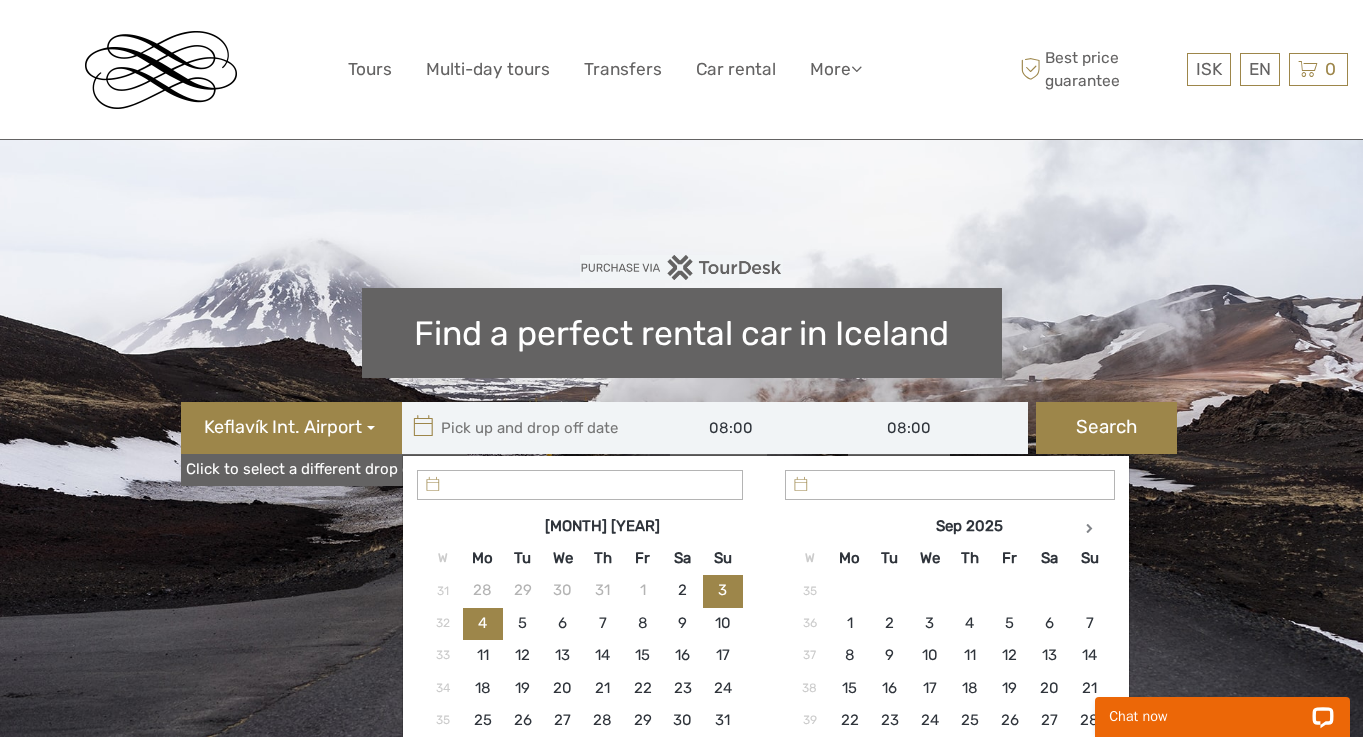 type on "03/08/2025" 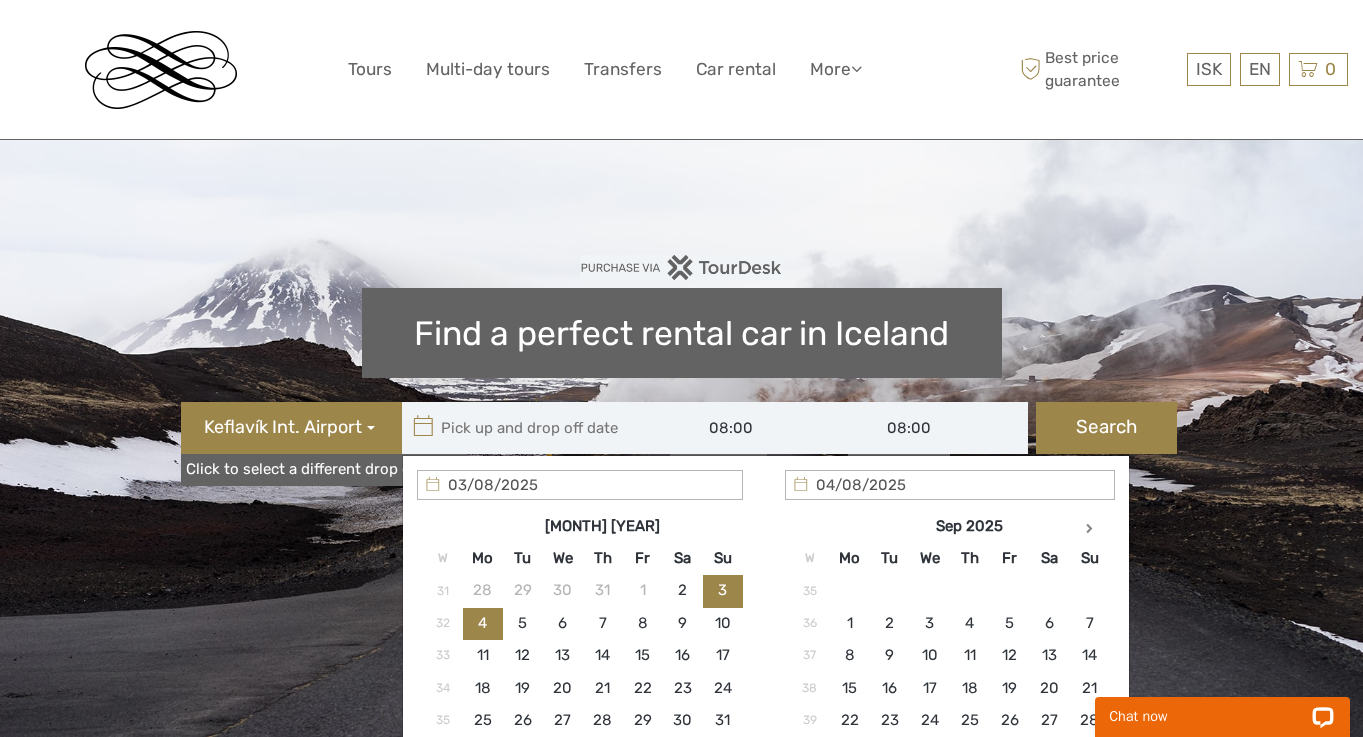 click at bounding box center (537, 428) 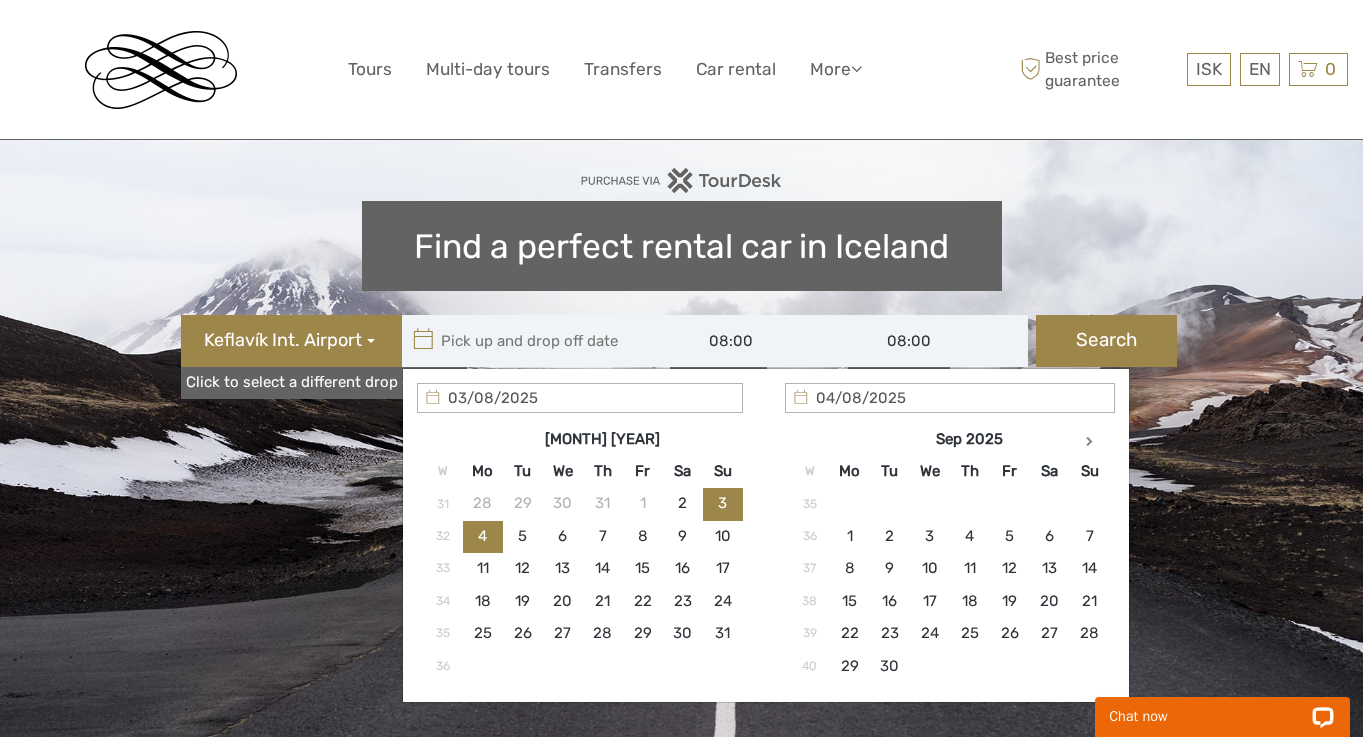 scroll, scrollTop: 158, scrollLeft: 0, axis: vertical 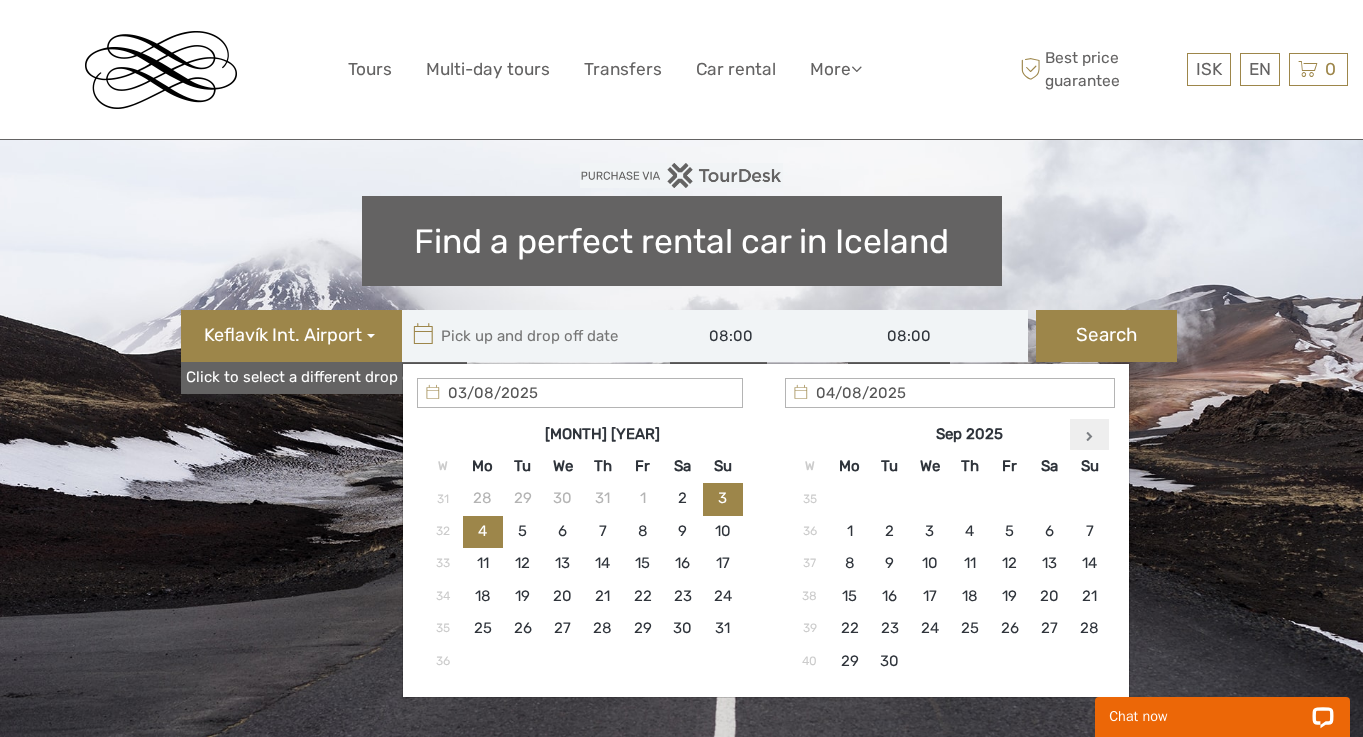 click at bounding box center [1090, 434] 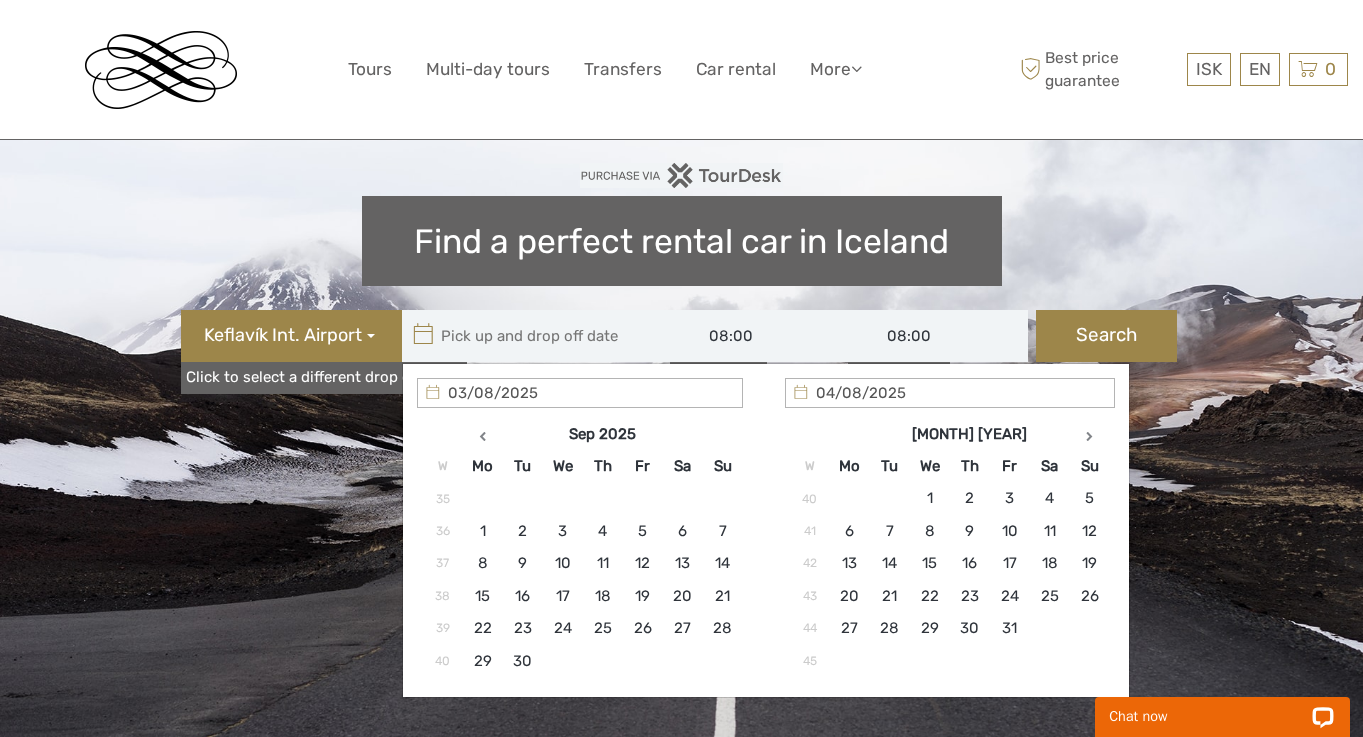 click at bounding box center [1090, 434] 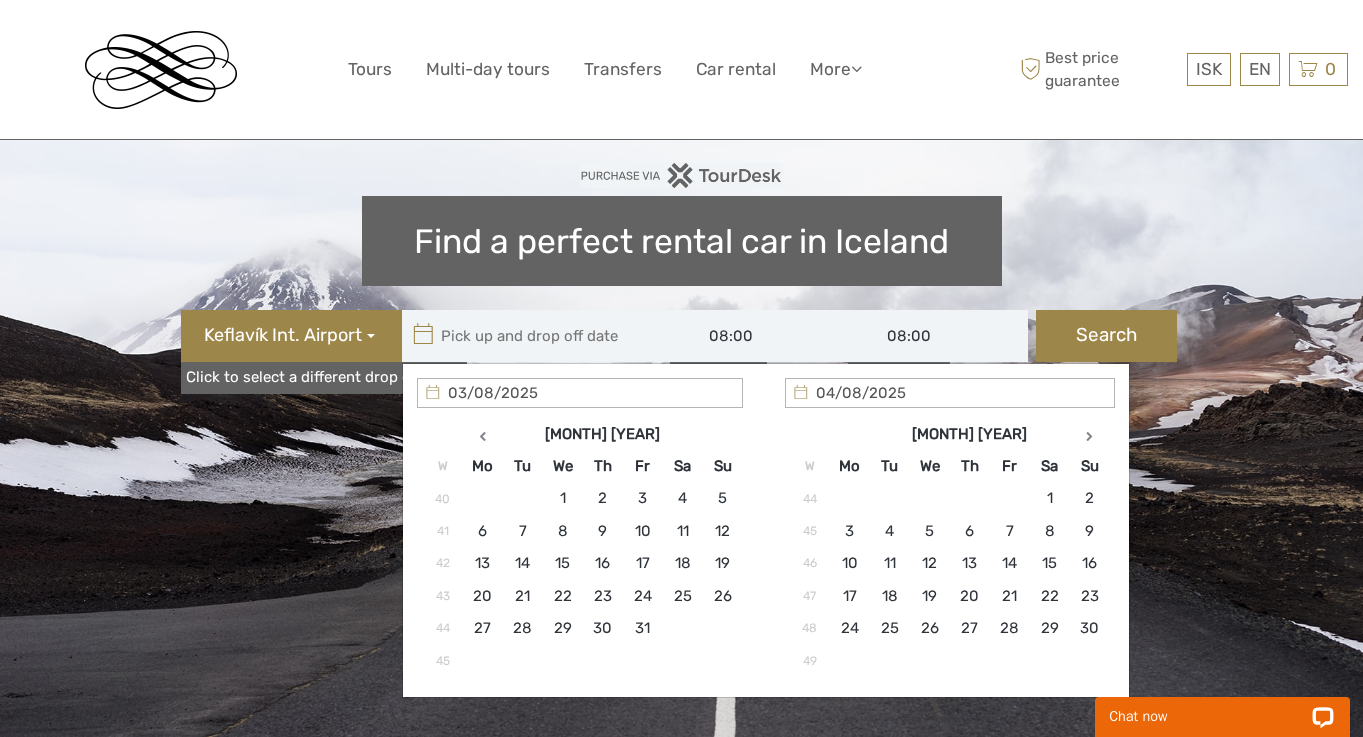 click at bounding box center [1090, 434] 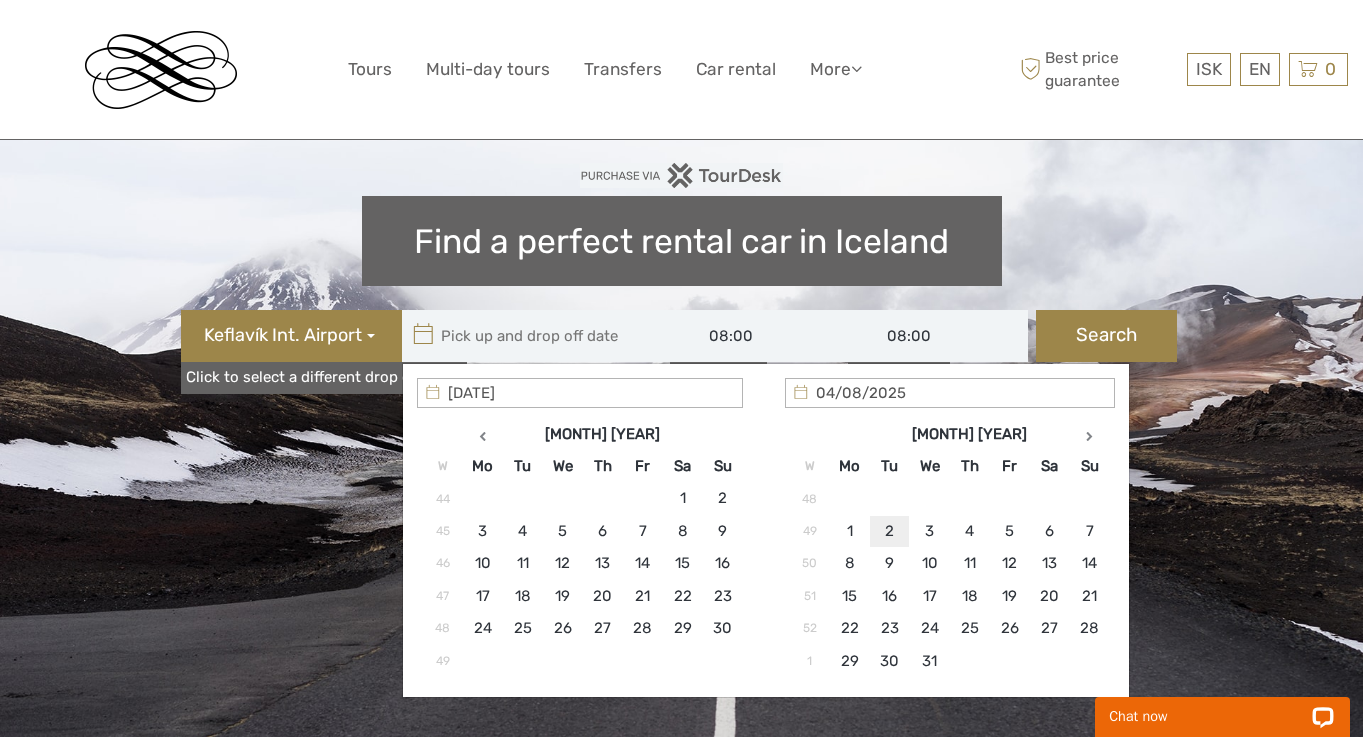 type on "09/12/2025" 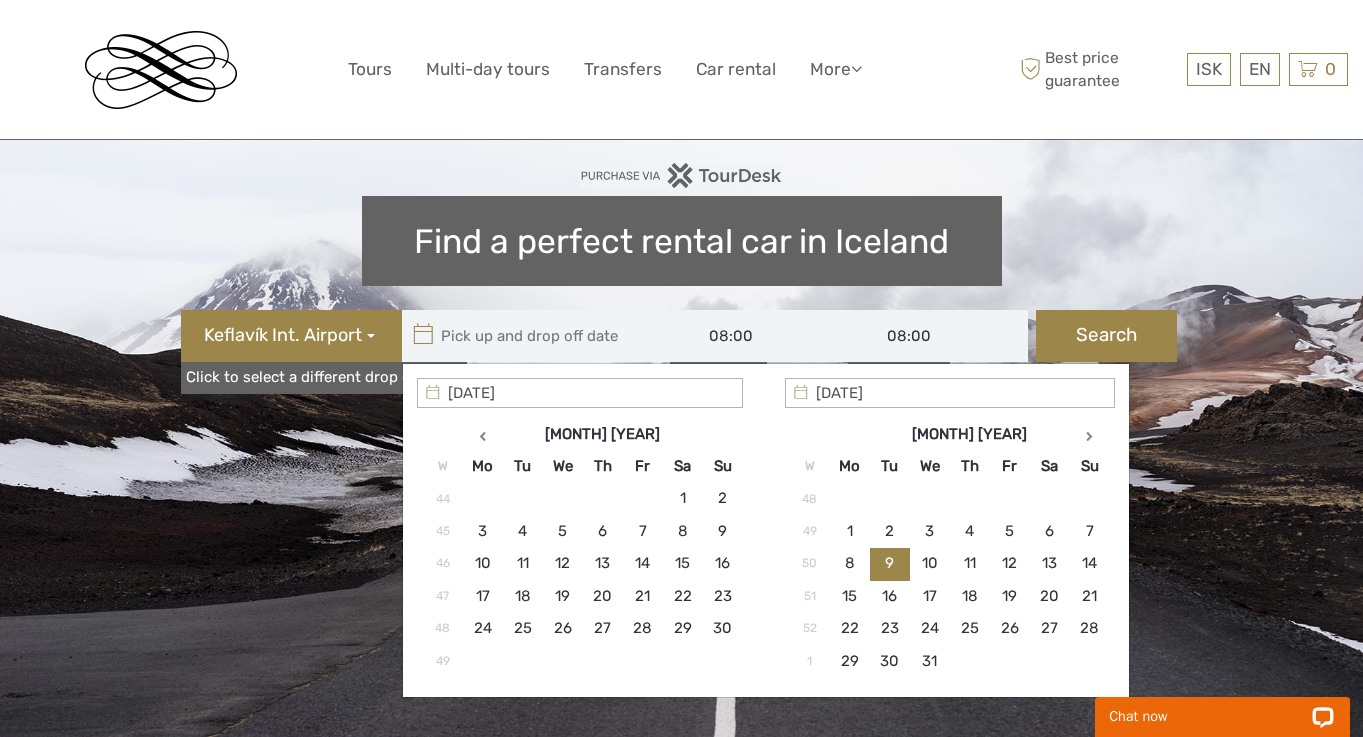 type on "10/12/2025" 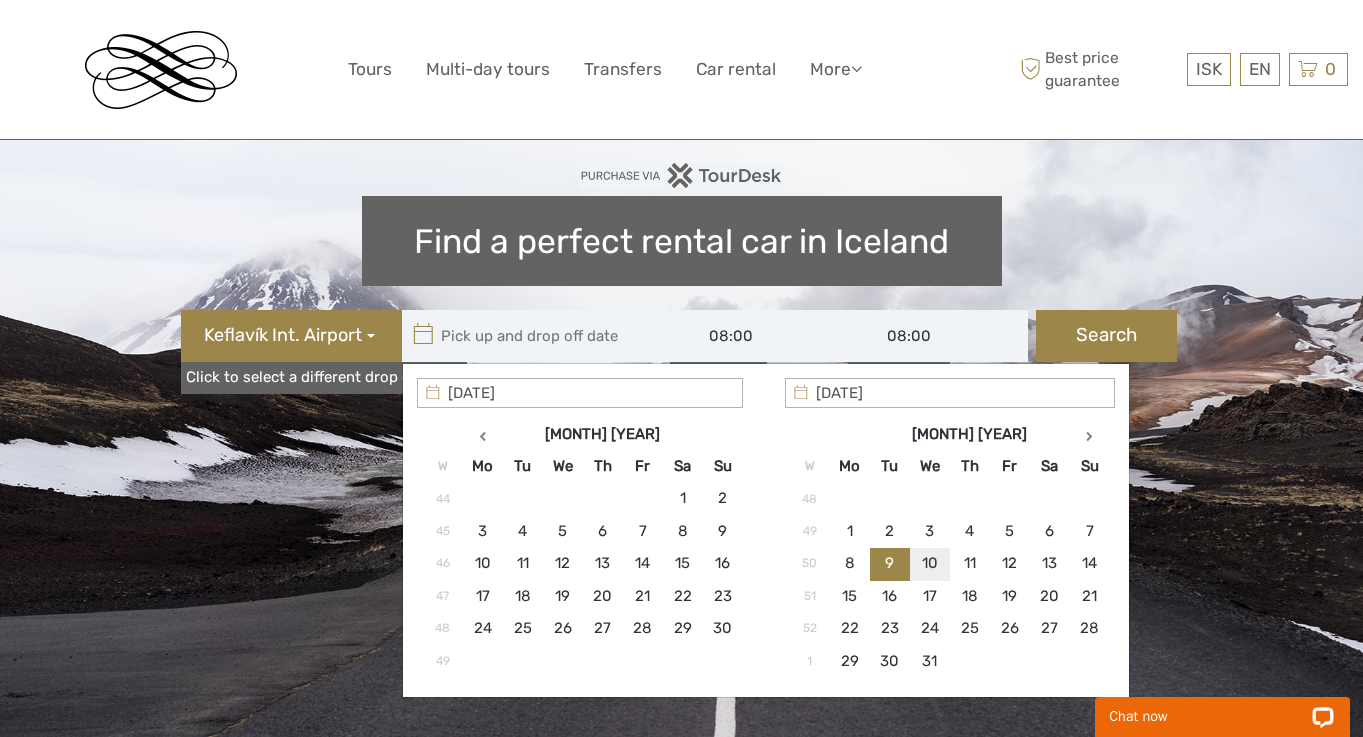 type on "09/12/2025  -  10/12/2025" 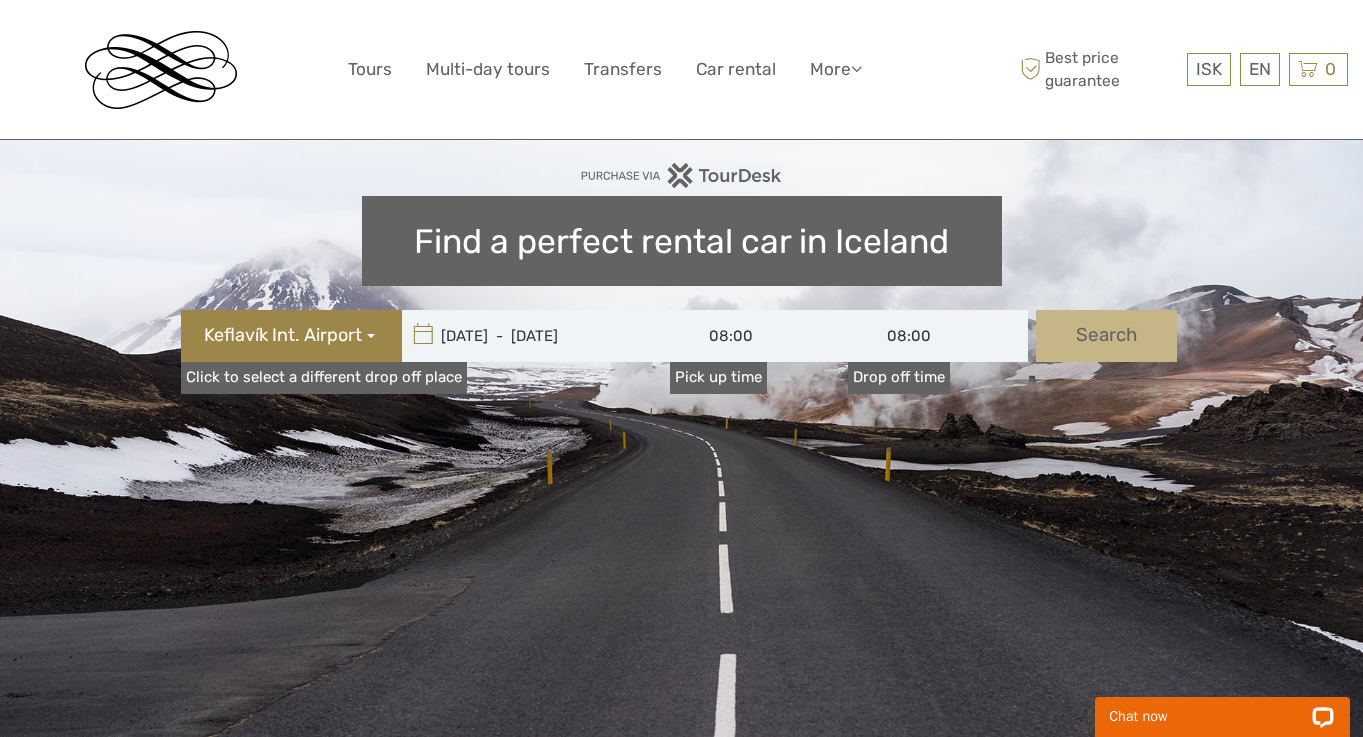 click on "Search" at bounding box center [1106, 336] 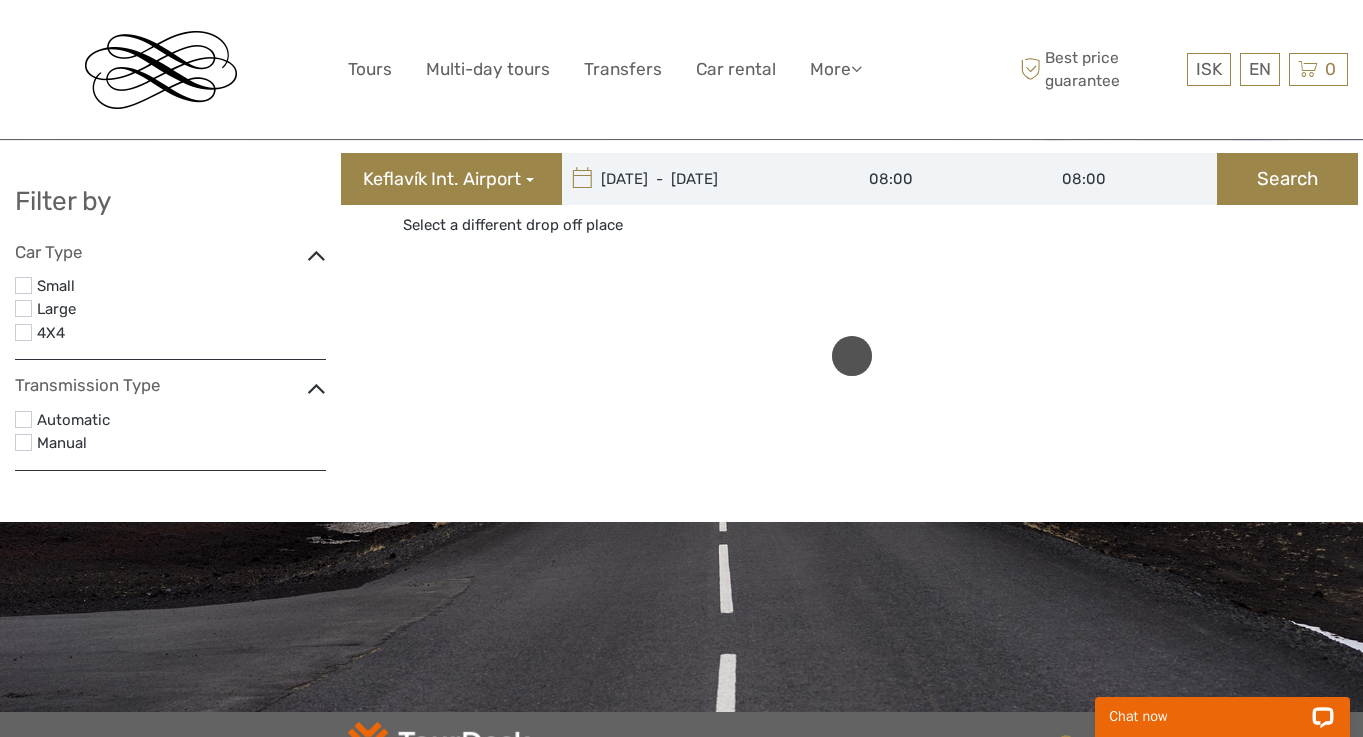 scroll, scrollTop: 0, scrollLeft: 0, axis: both 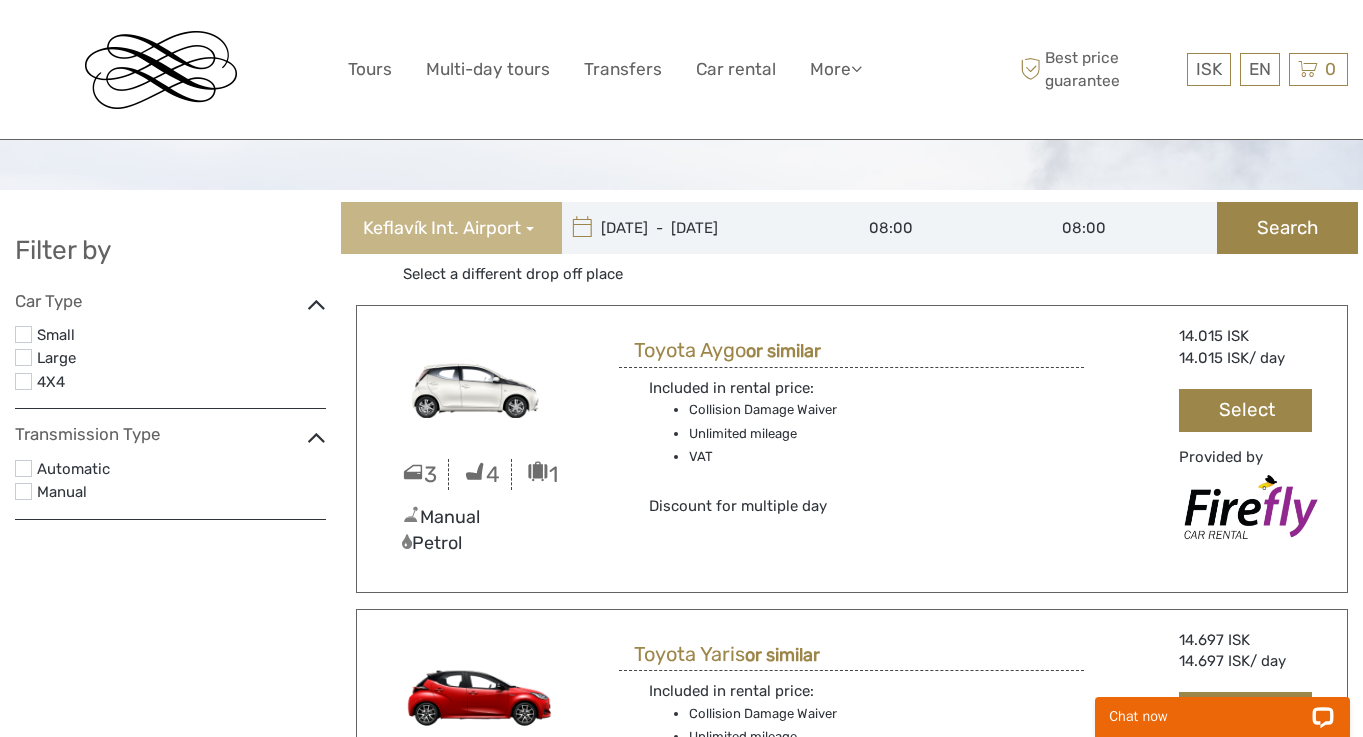 click on "Keflavík Int. Airport" at bounding box center [442, 229] 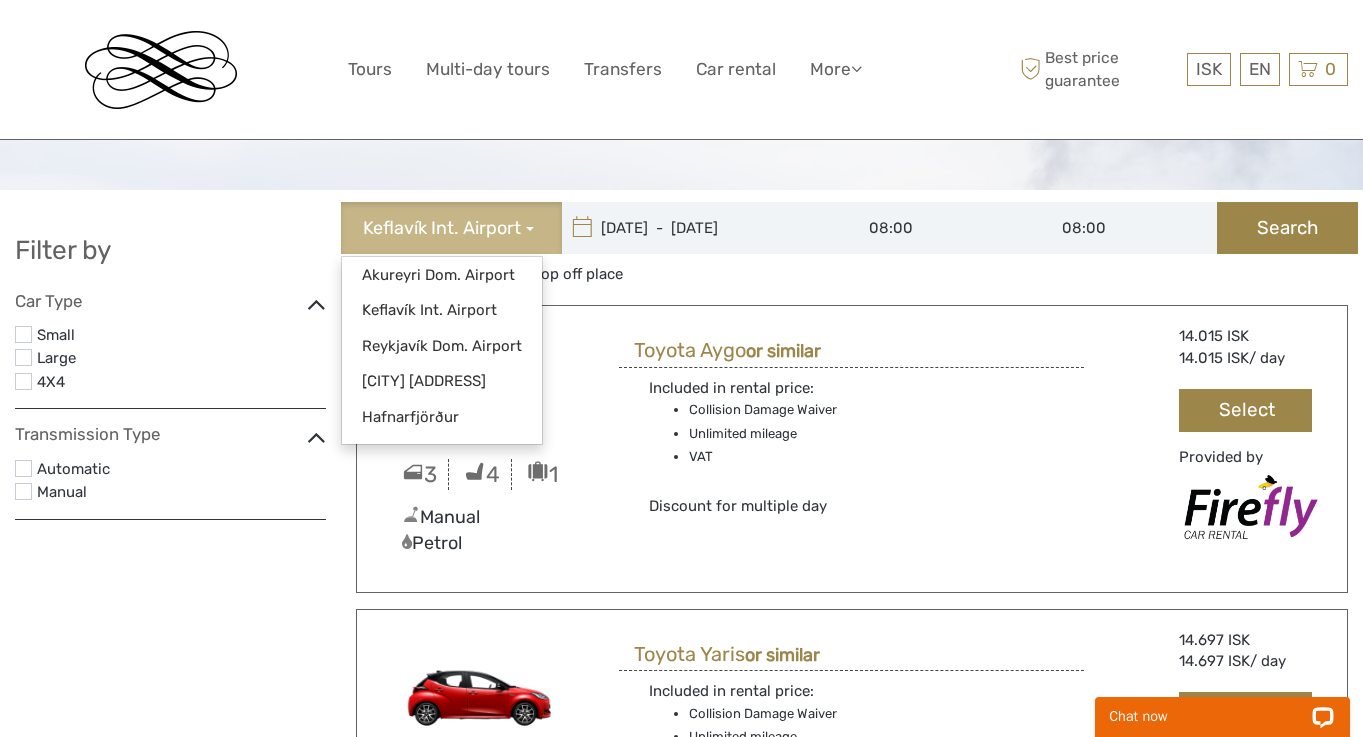 click on "Keflavík Int. Airport" at bounding box center [442, 229] 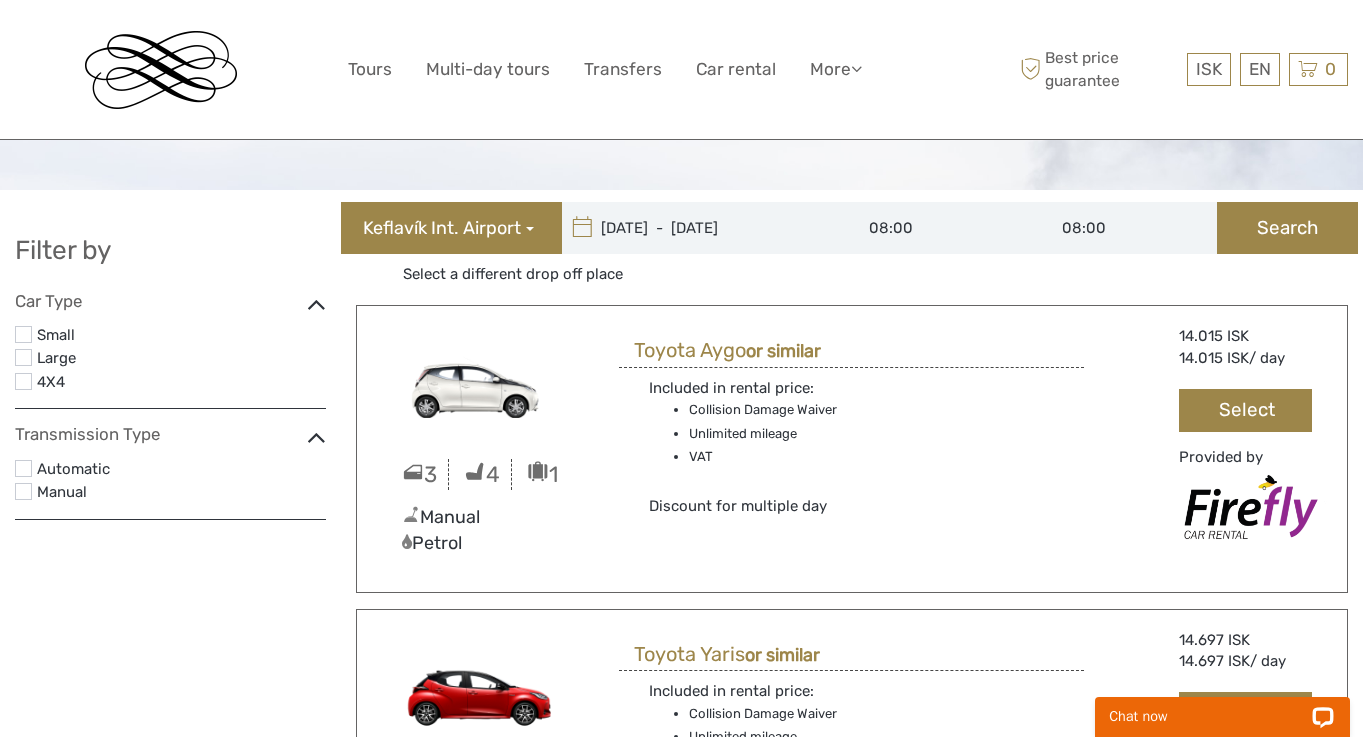 scroll, scrollTop: 0, scrollLeft: 0, axis: both 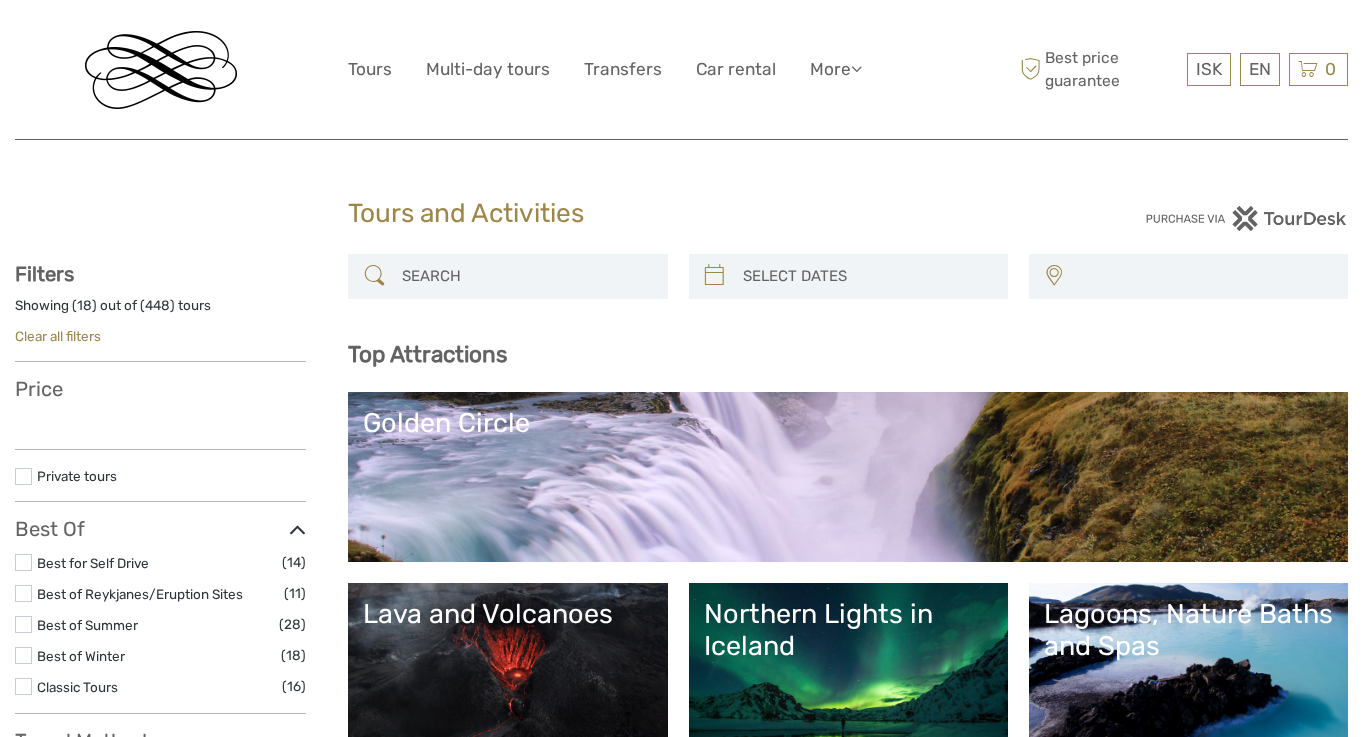 select 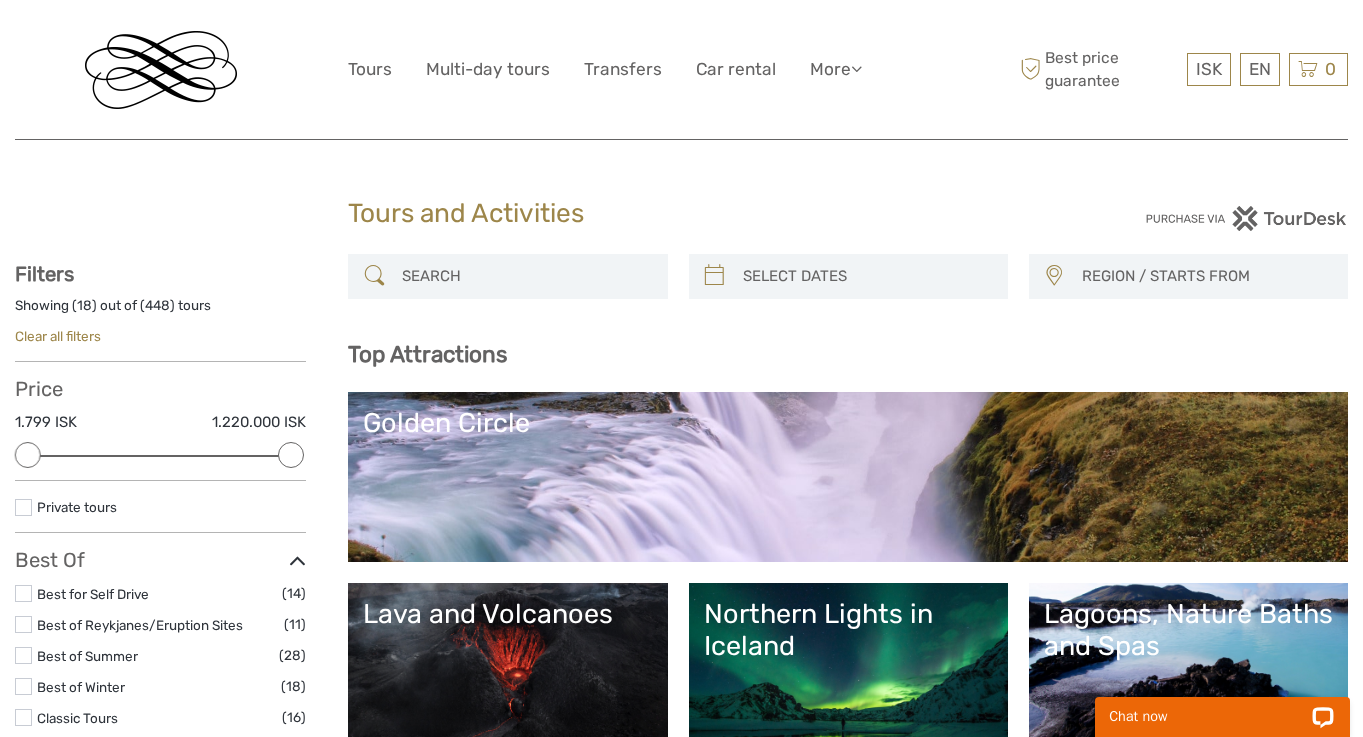 scroll, scrollTop: 82, scrollLeft: 0, axis: vertical 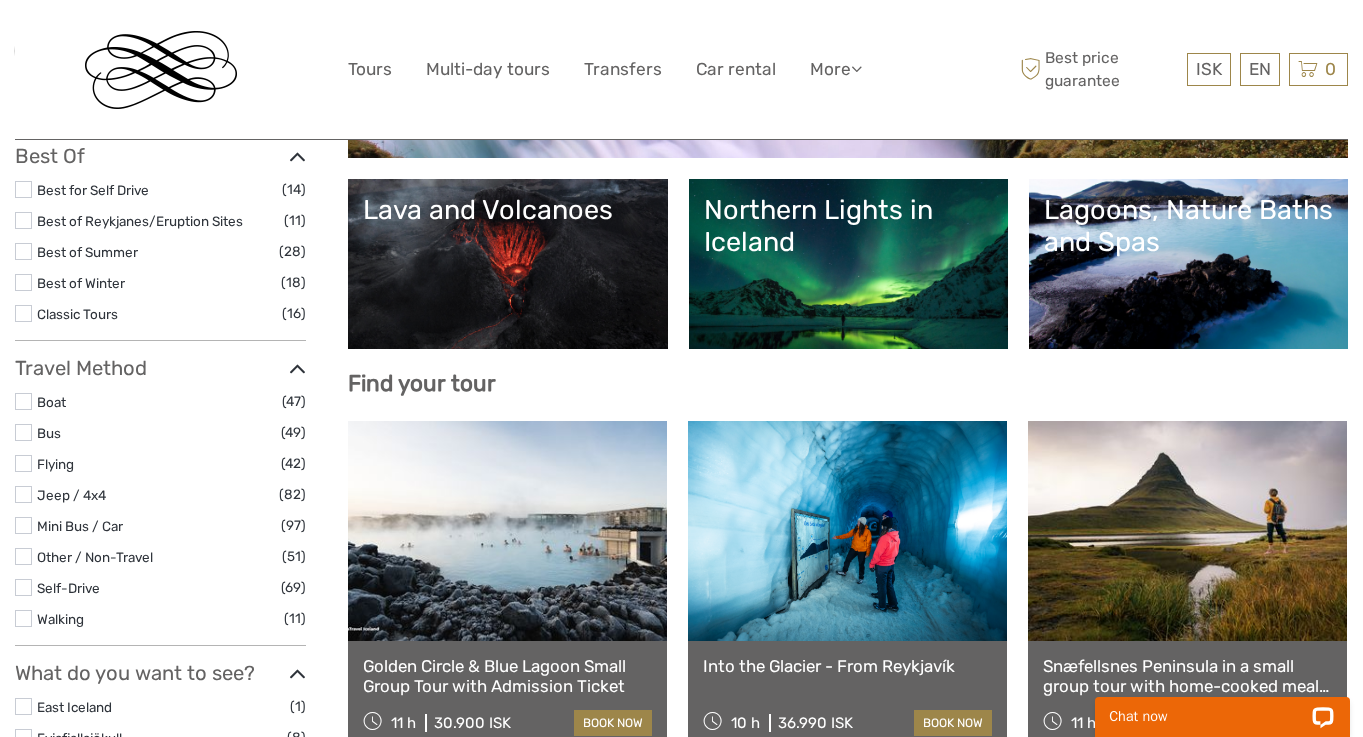 click on "Lagoons, Nature Baths and Spas" at bounding box center [1188, 226] 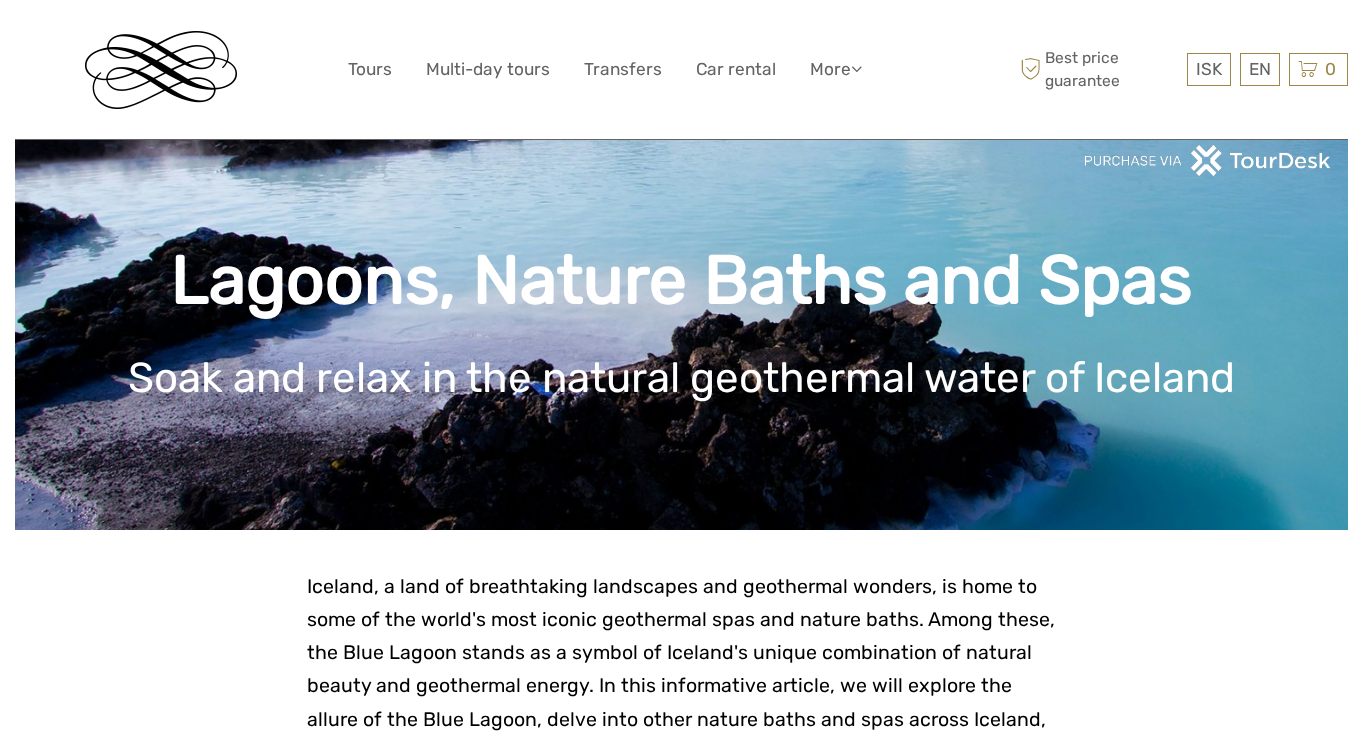 scroll, scrollTop: 75, scrollLeft: 0, axis: vertical 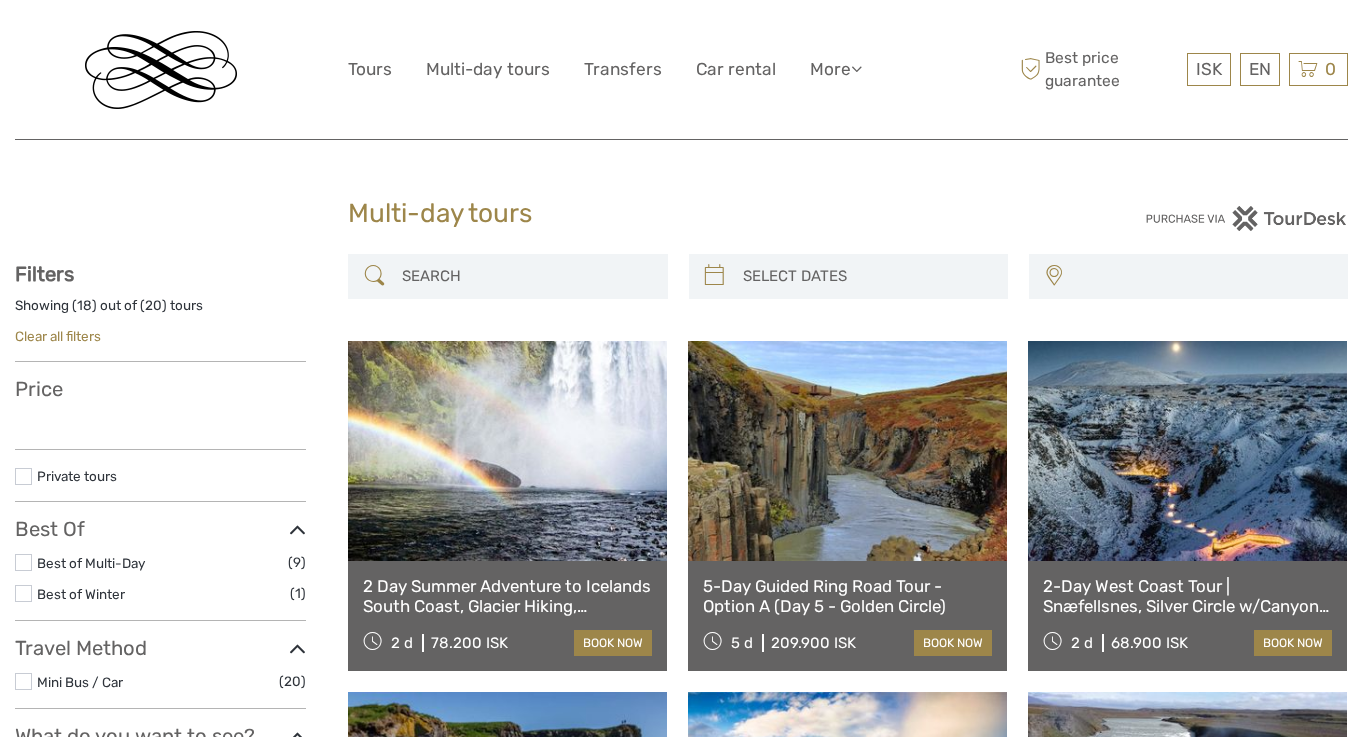 select 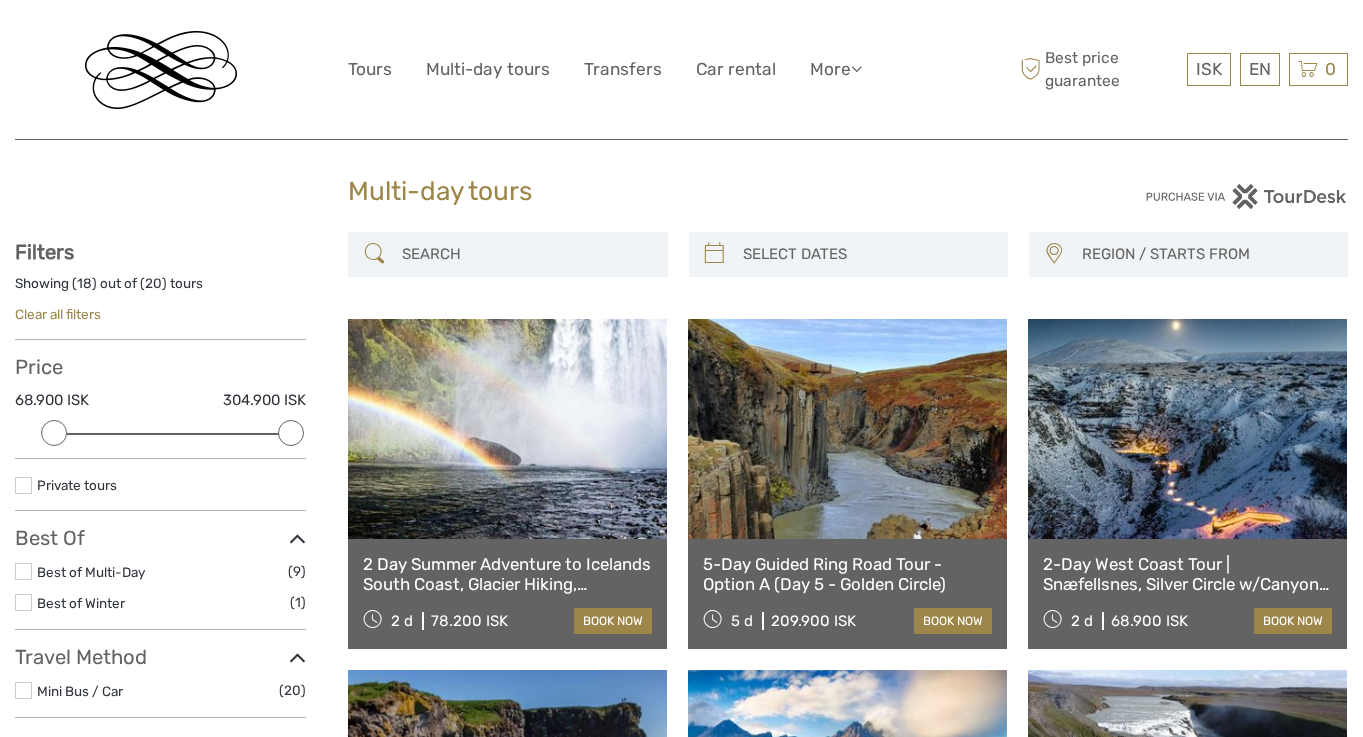 scroll, scrollTop: 26, scrollLeft: 0, axis: vertical 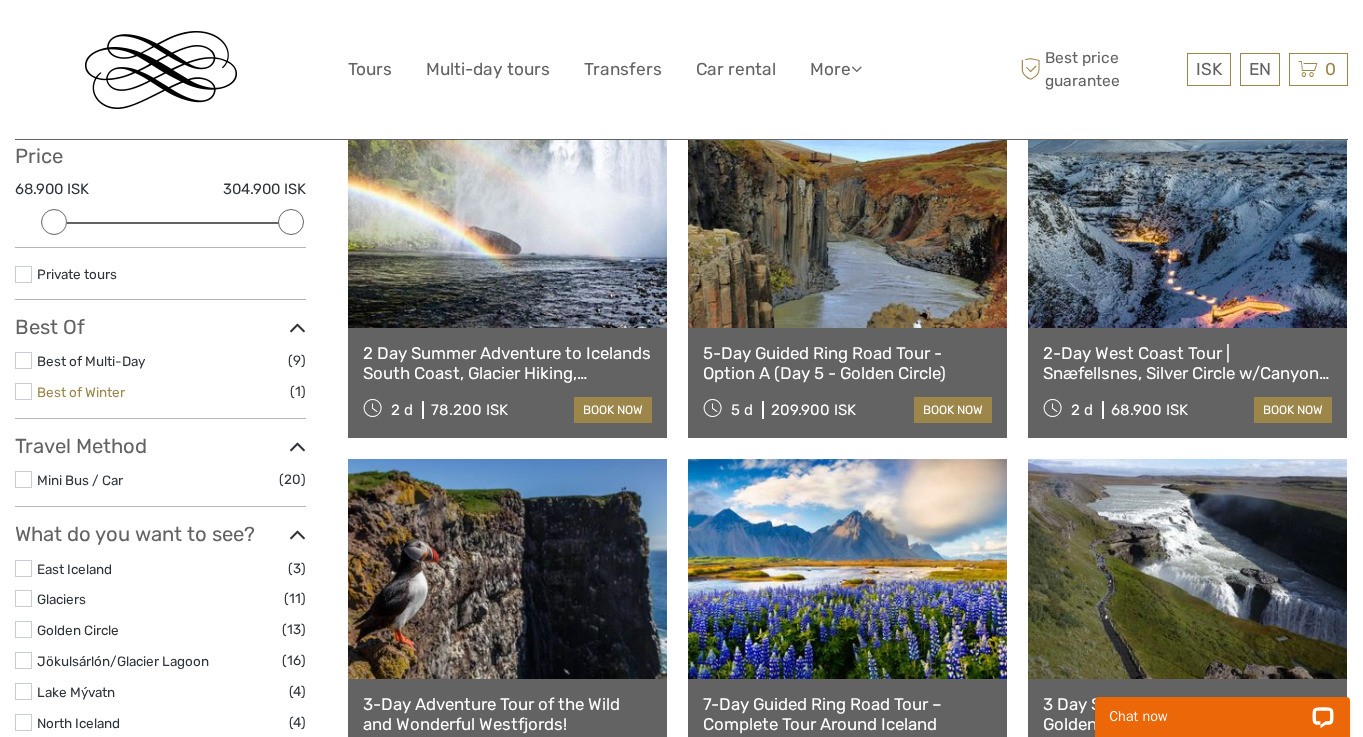 click on "Best of Winter" at bounding box center [81, 392] 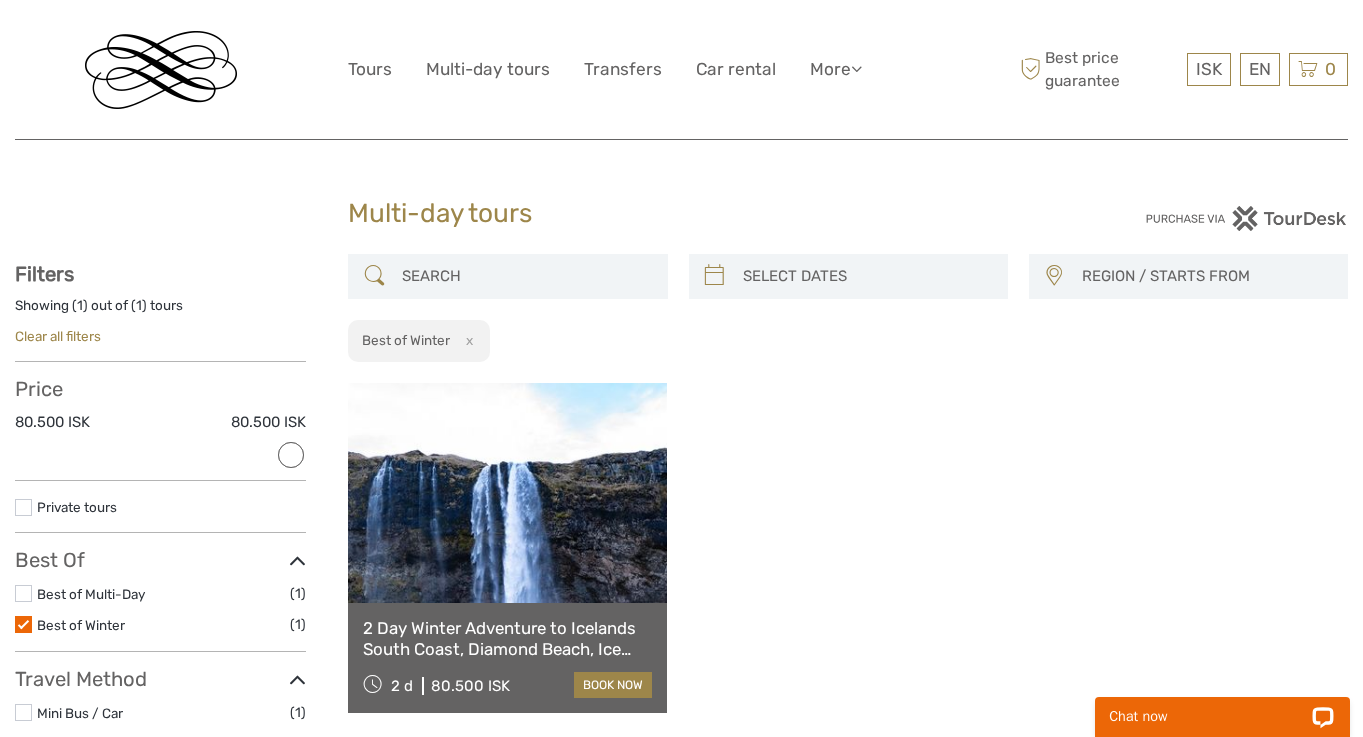 scroll, scrollTop: 0, scrollLeft: 0, axis: both 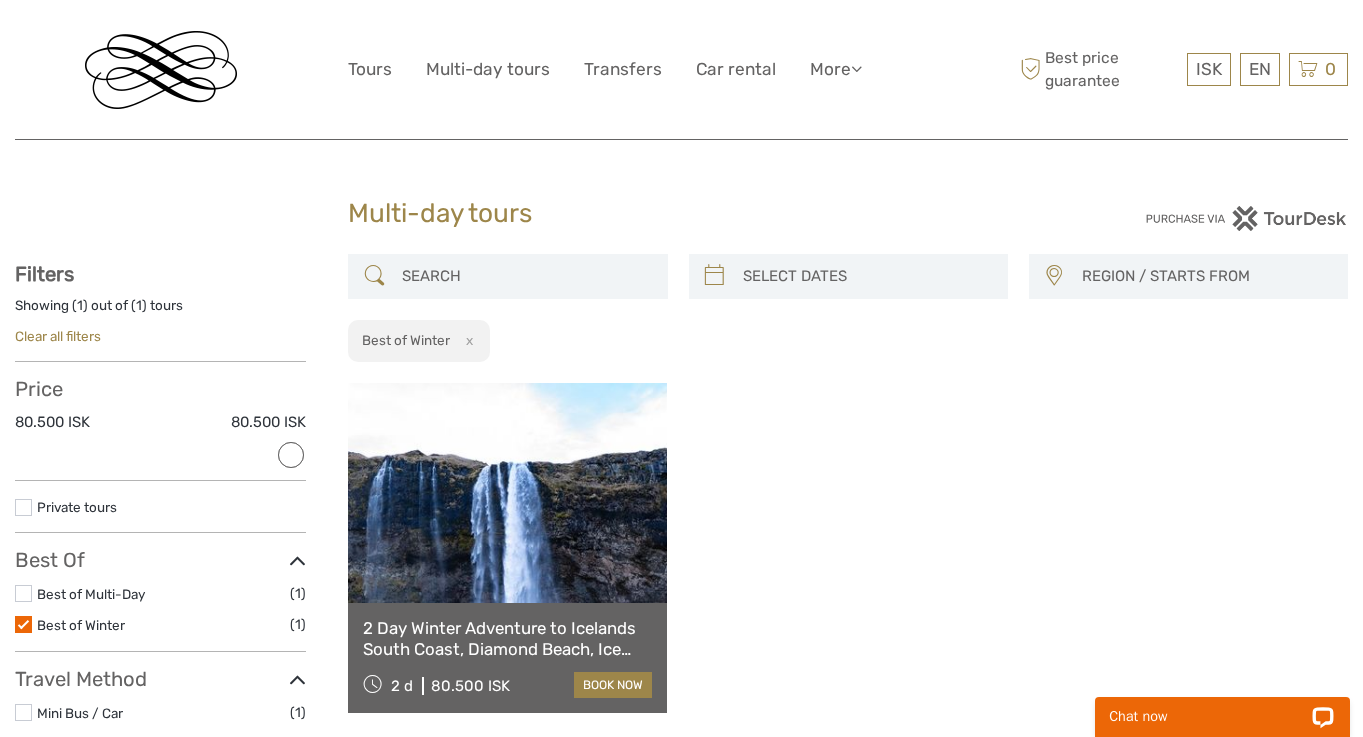 click at bounding box center [507, 493] 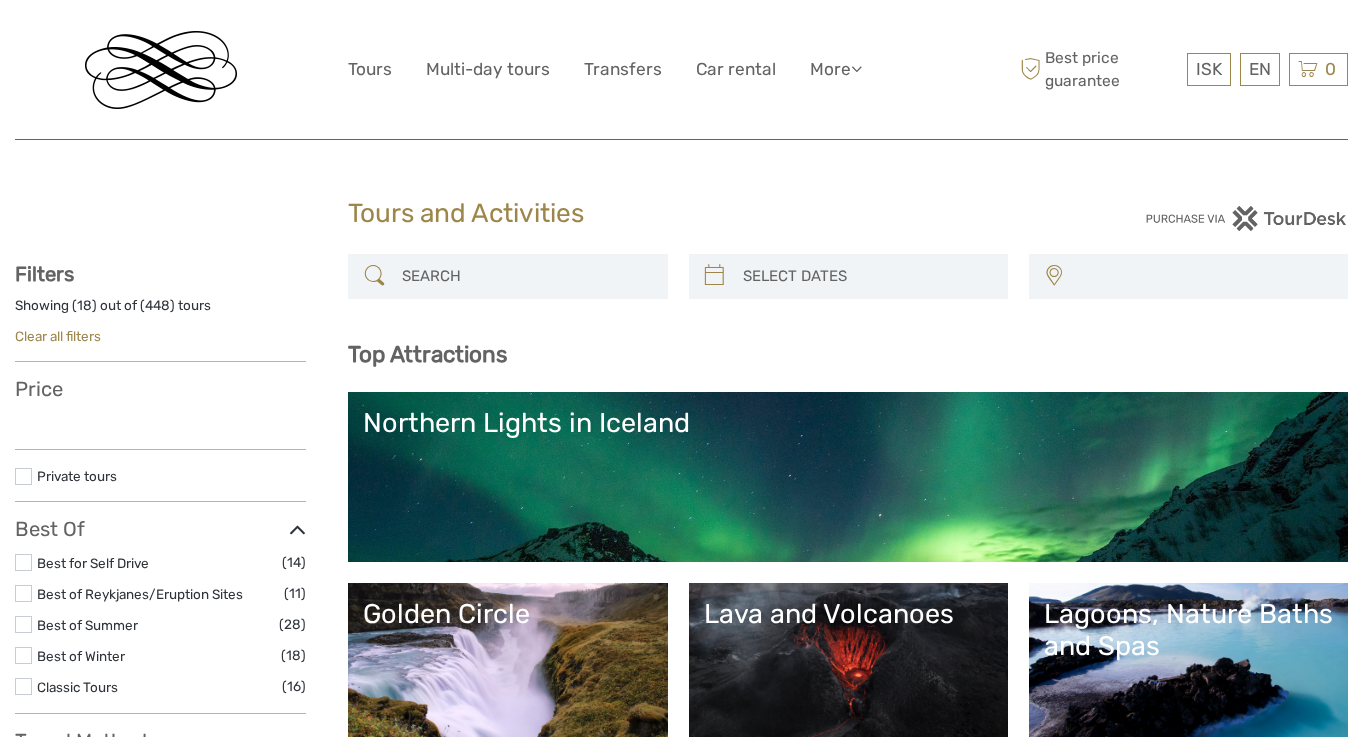select 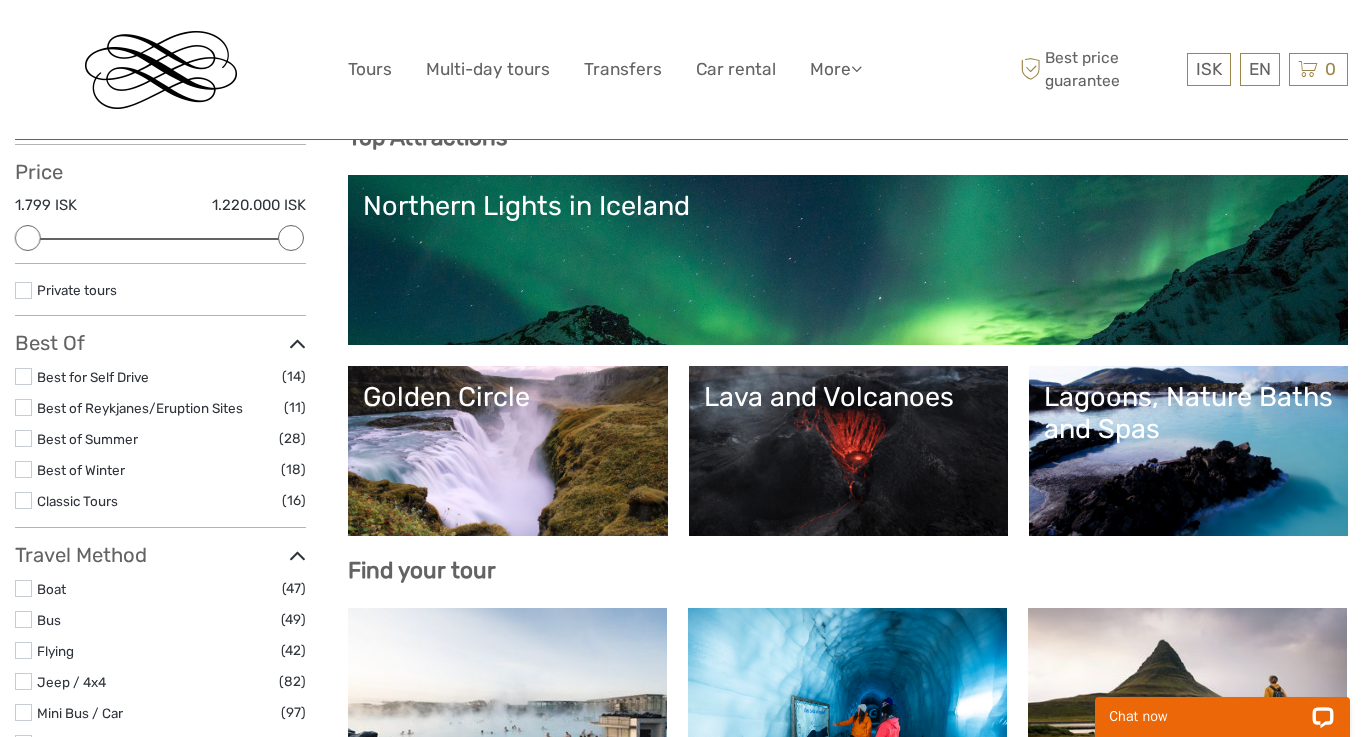 scroll, scrollTop: 0, scrollLeft: 0, axis: both 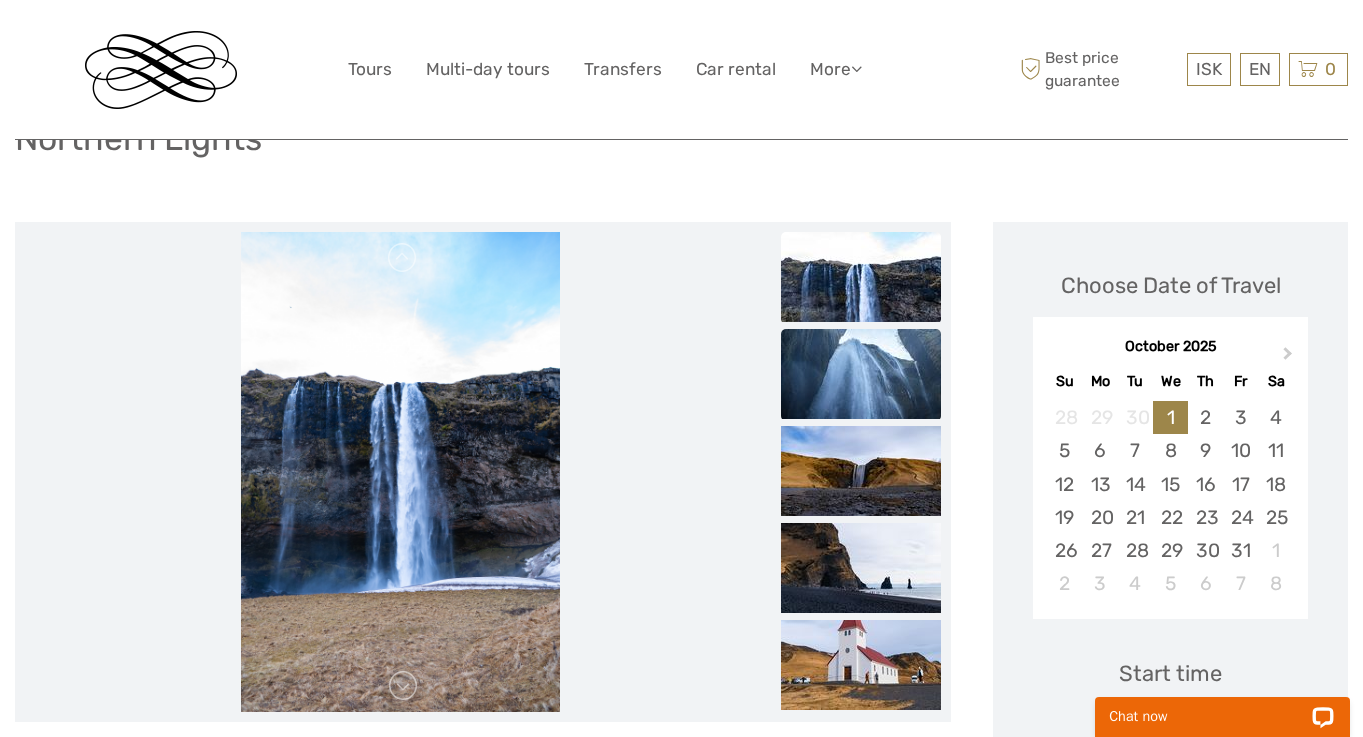 click at bounding box center [861, 374] 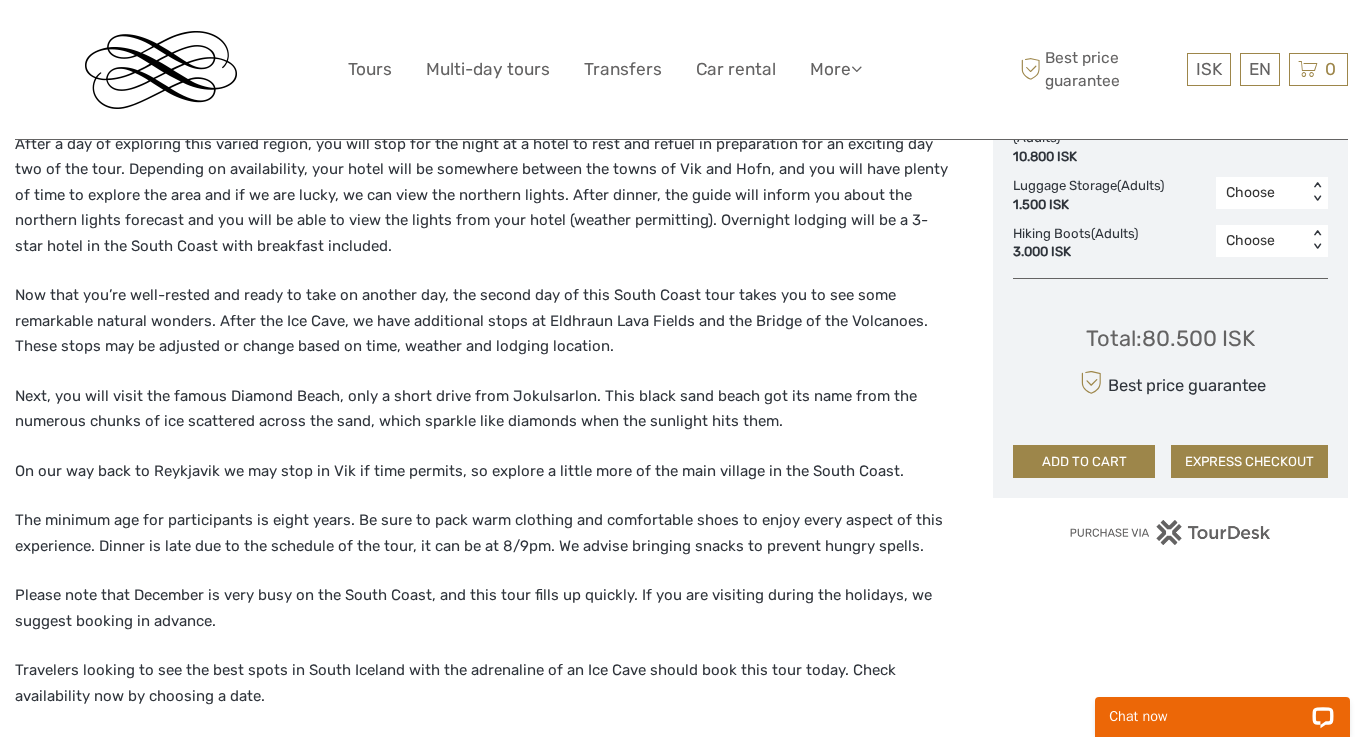 scroll, scrollTop: 1227, scrollLeft: 0, axis: vertical 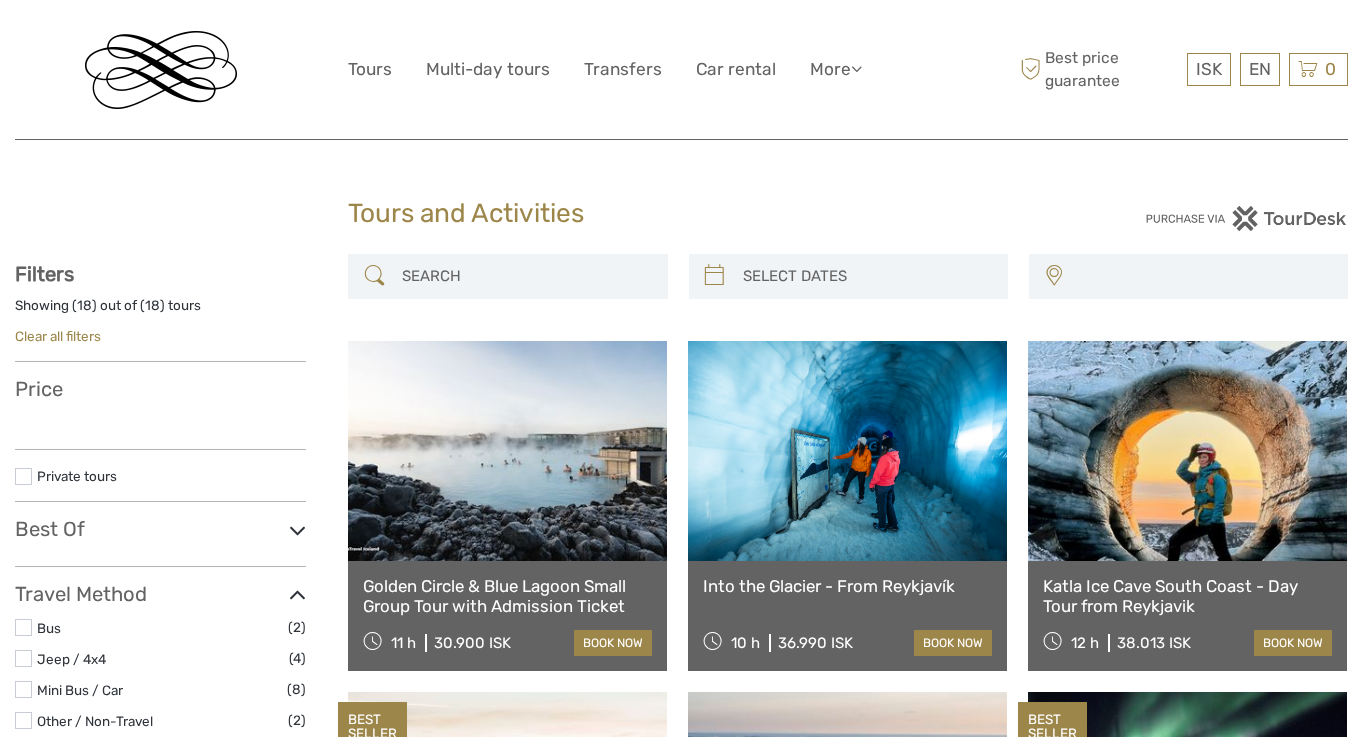 select 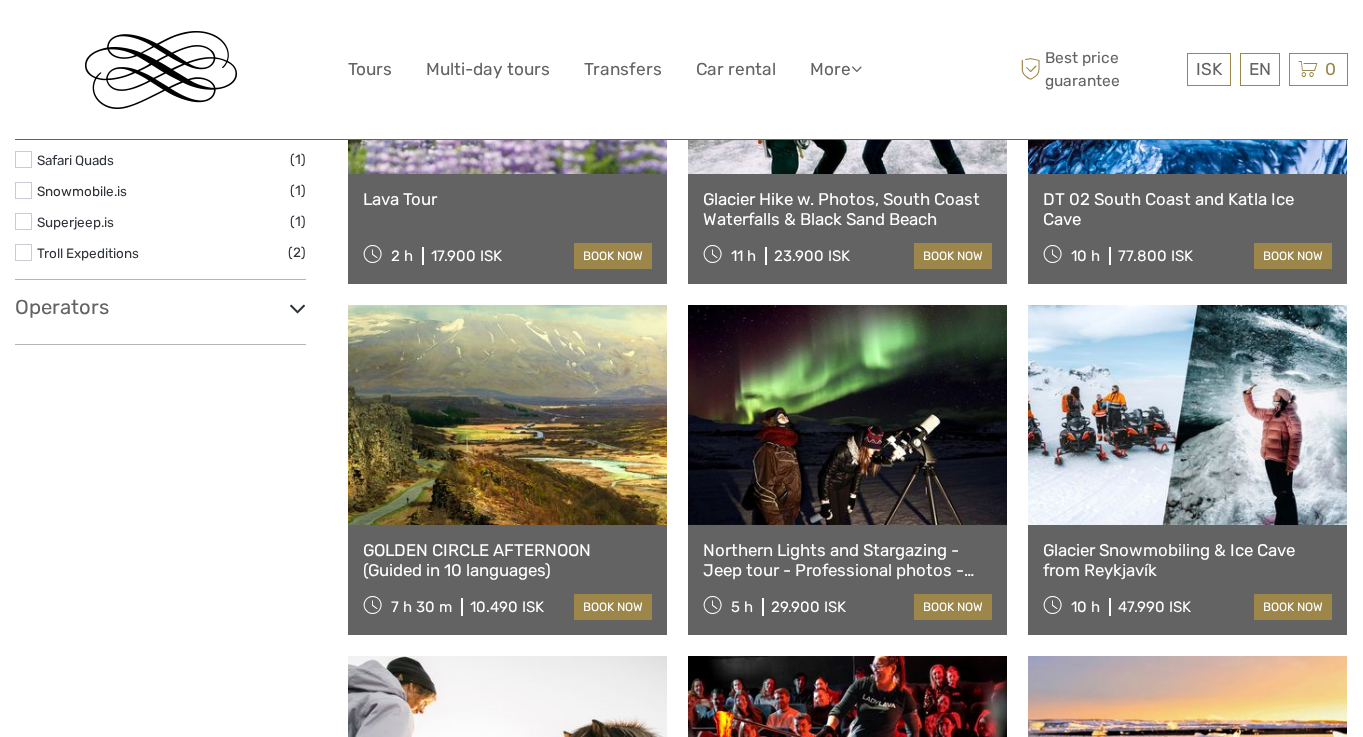 select 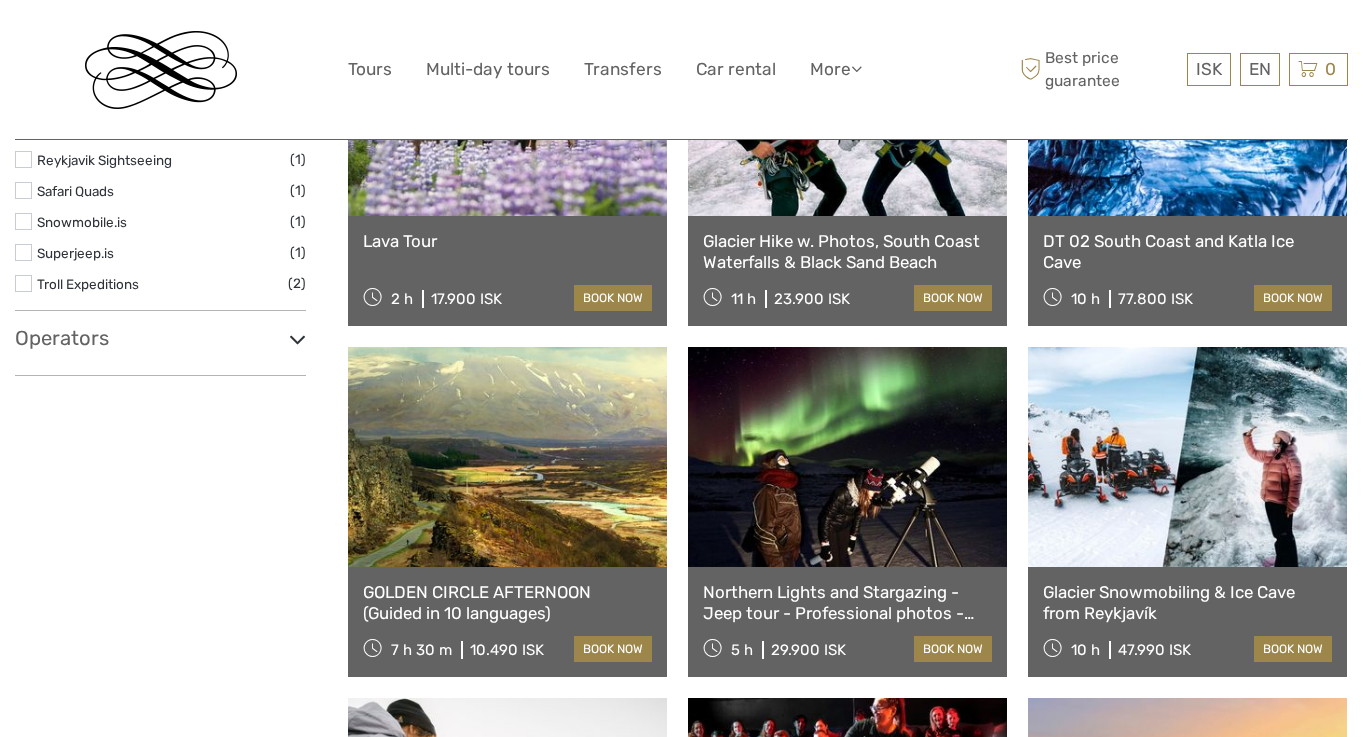 scroll, scrollTop: 0, scrollLeft: 0, axis: both 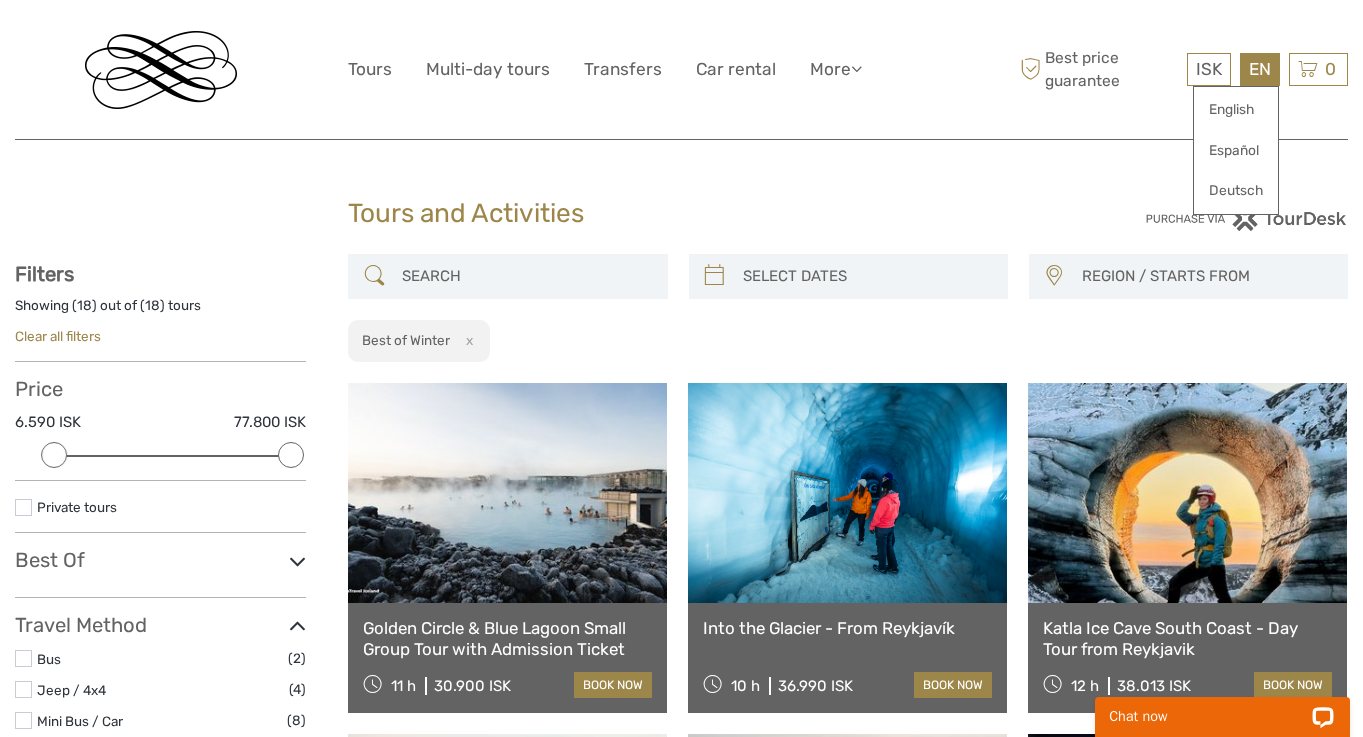 click on "EN
English
Español
Deutsch" at bounding box center (1260, 69) 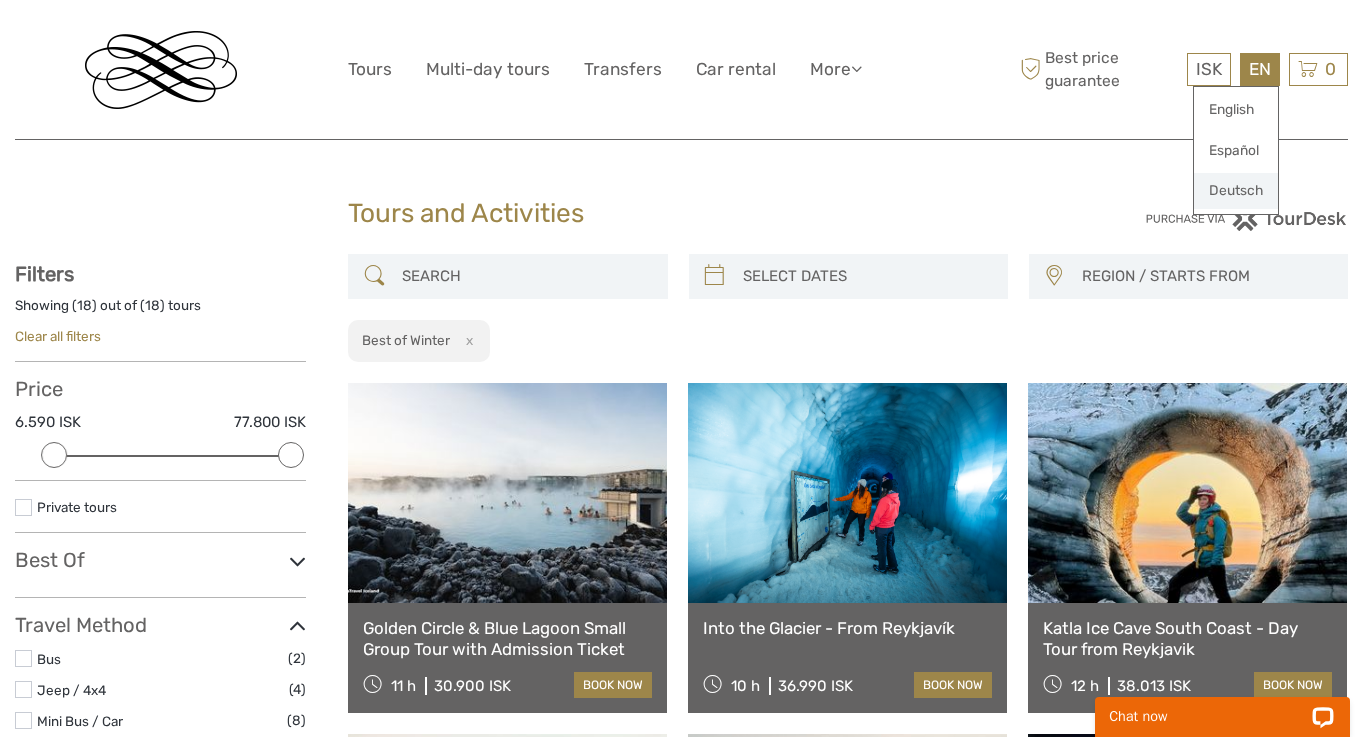 click on "Deutsch" at bounding box center [1236, 191] 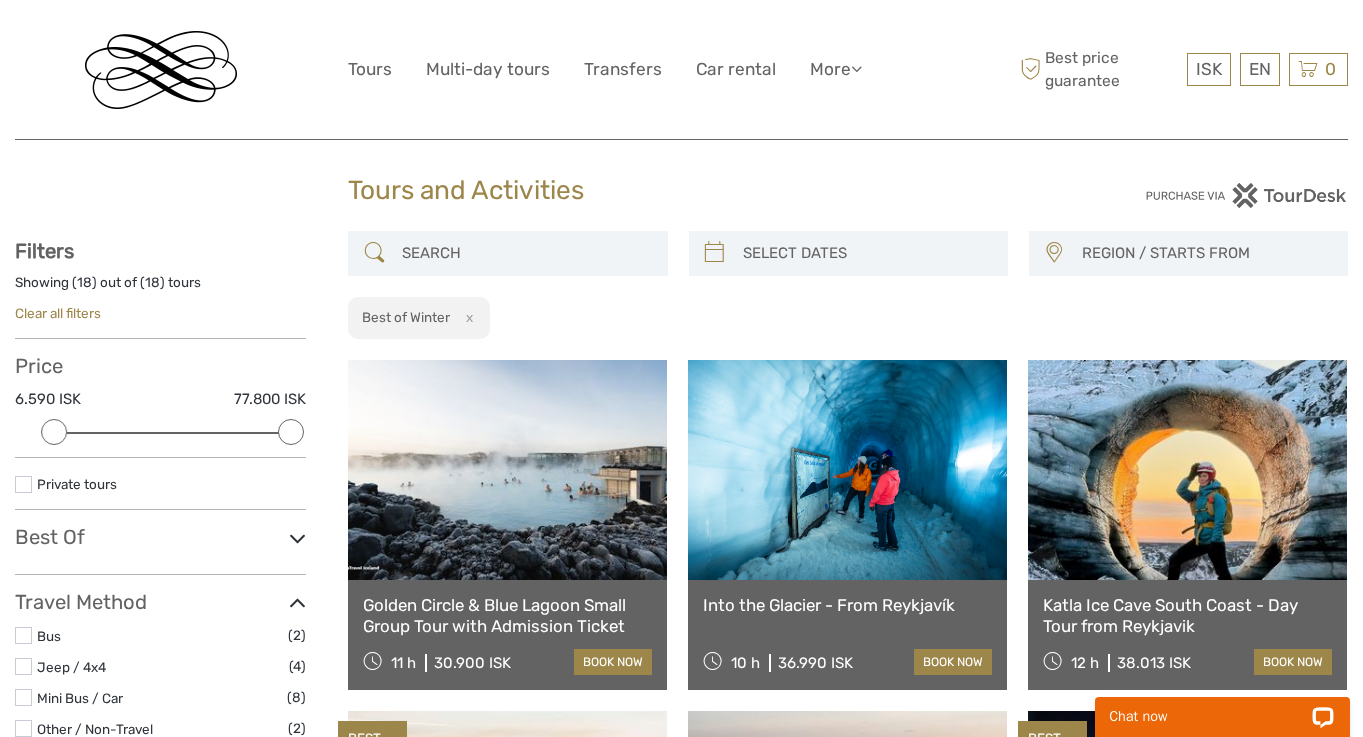 scroll, scrollTop: 24, scrollLeft: 0, axis: vertical 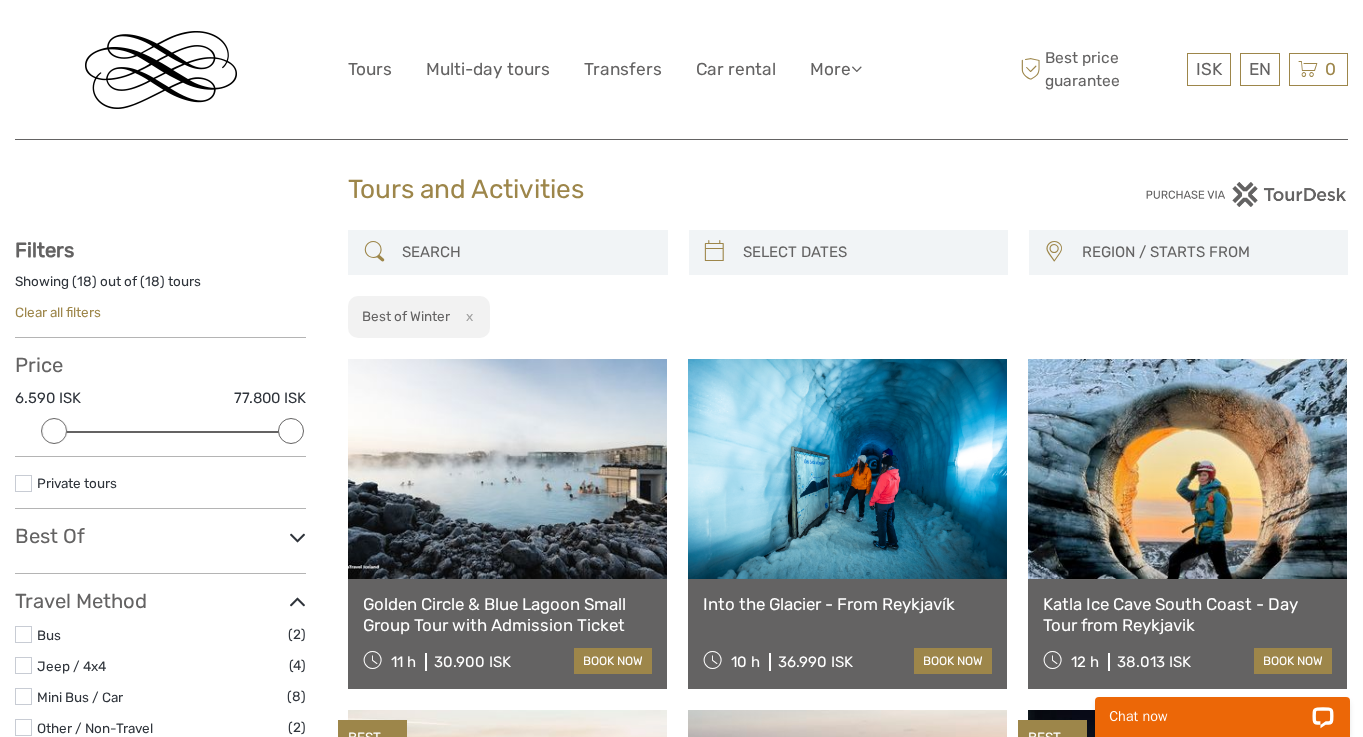click at bounding box center [847, 469] 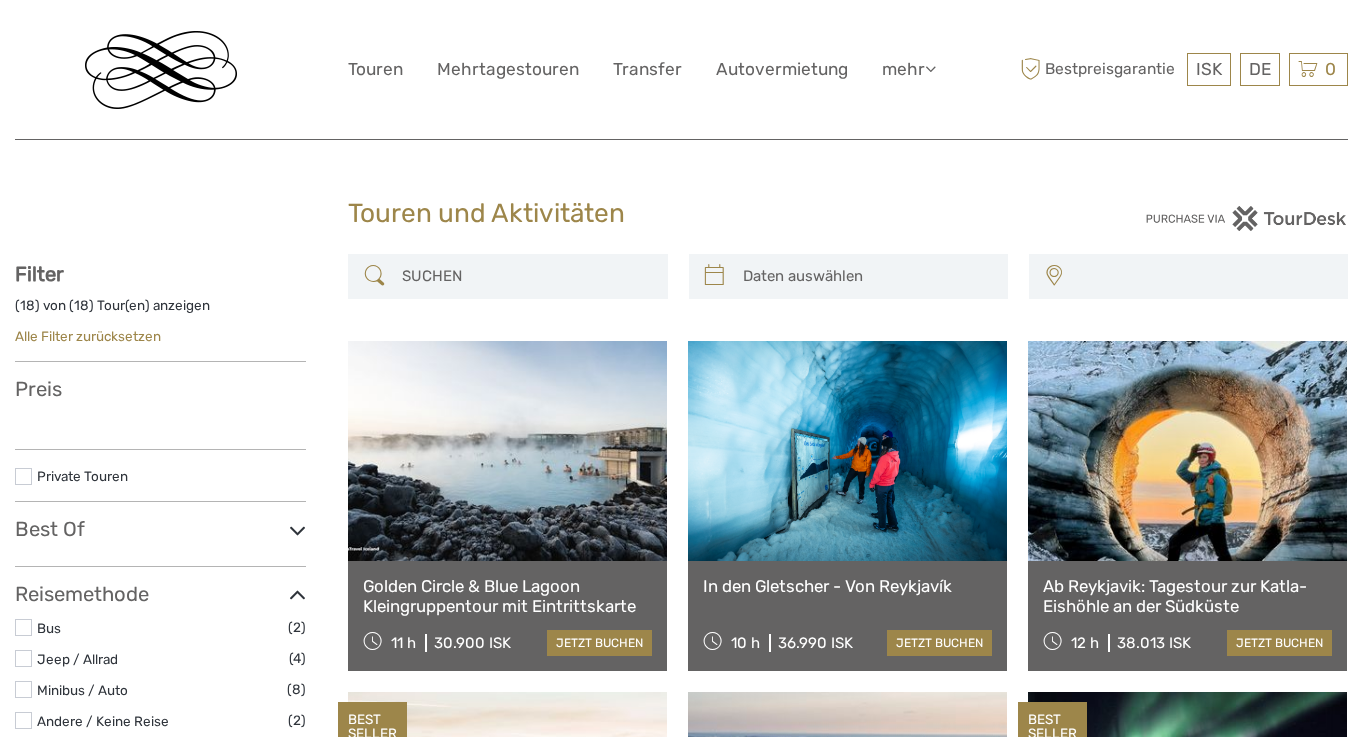 select 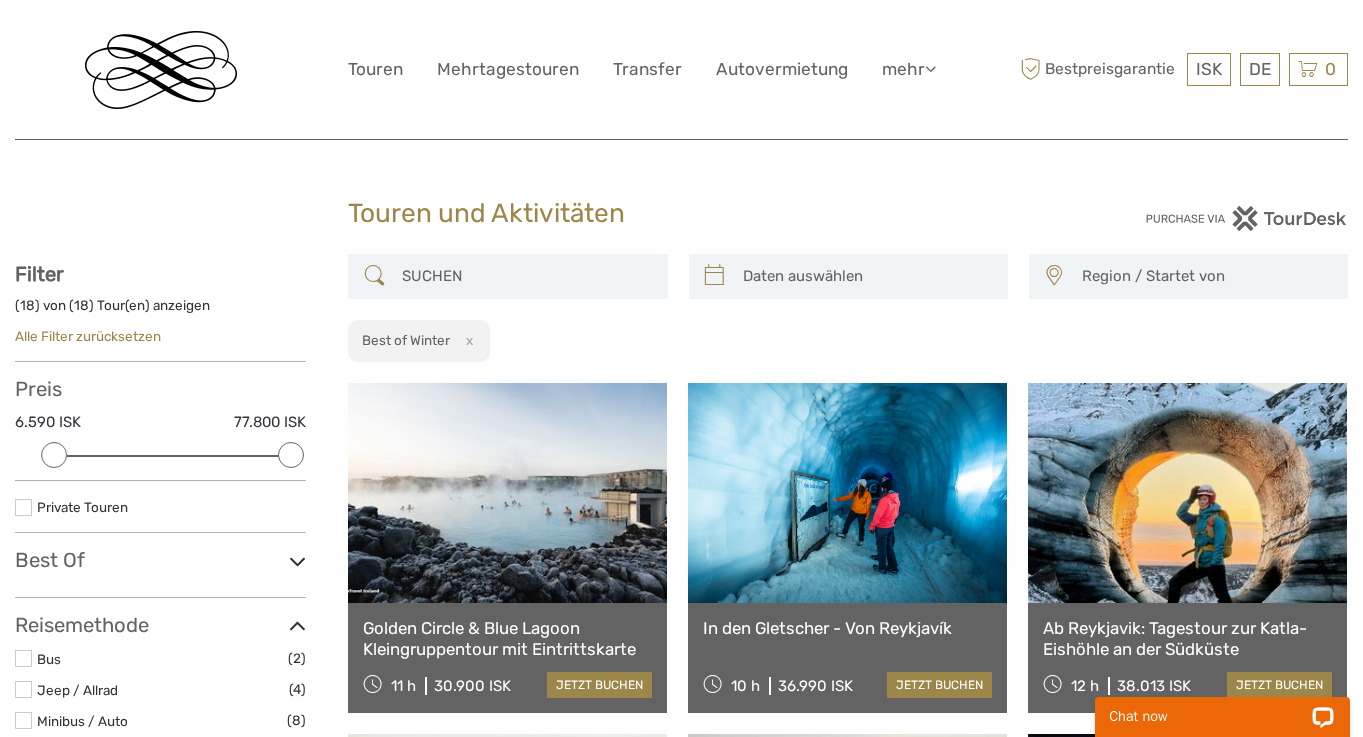 scroll, scrollTop: 0, scrollLeft: 0, axis: both 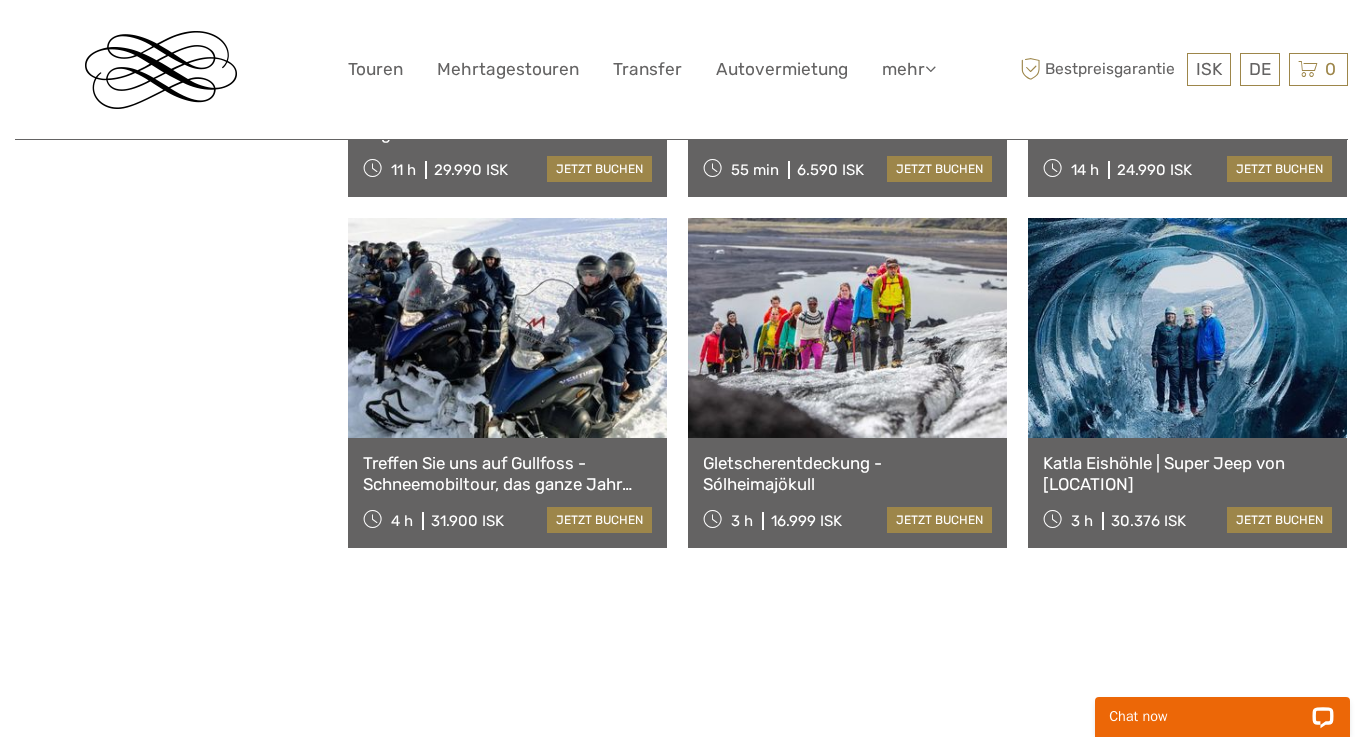 click on "[LOCATION] | Super Jeep von [LOCATION]" at bounding box center (1187, 473) 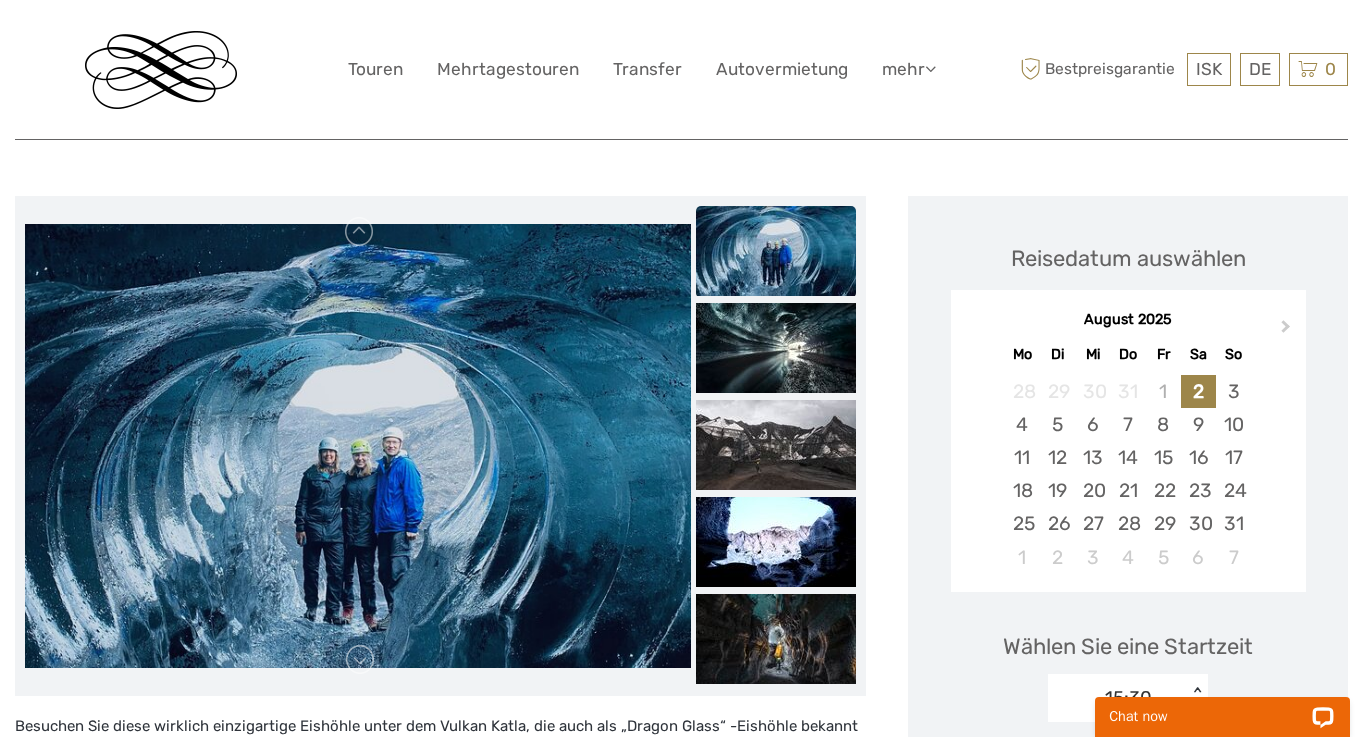 scroll, scrollTop: 0, scrollLeft: 0, axis: both 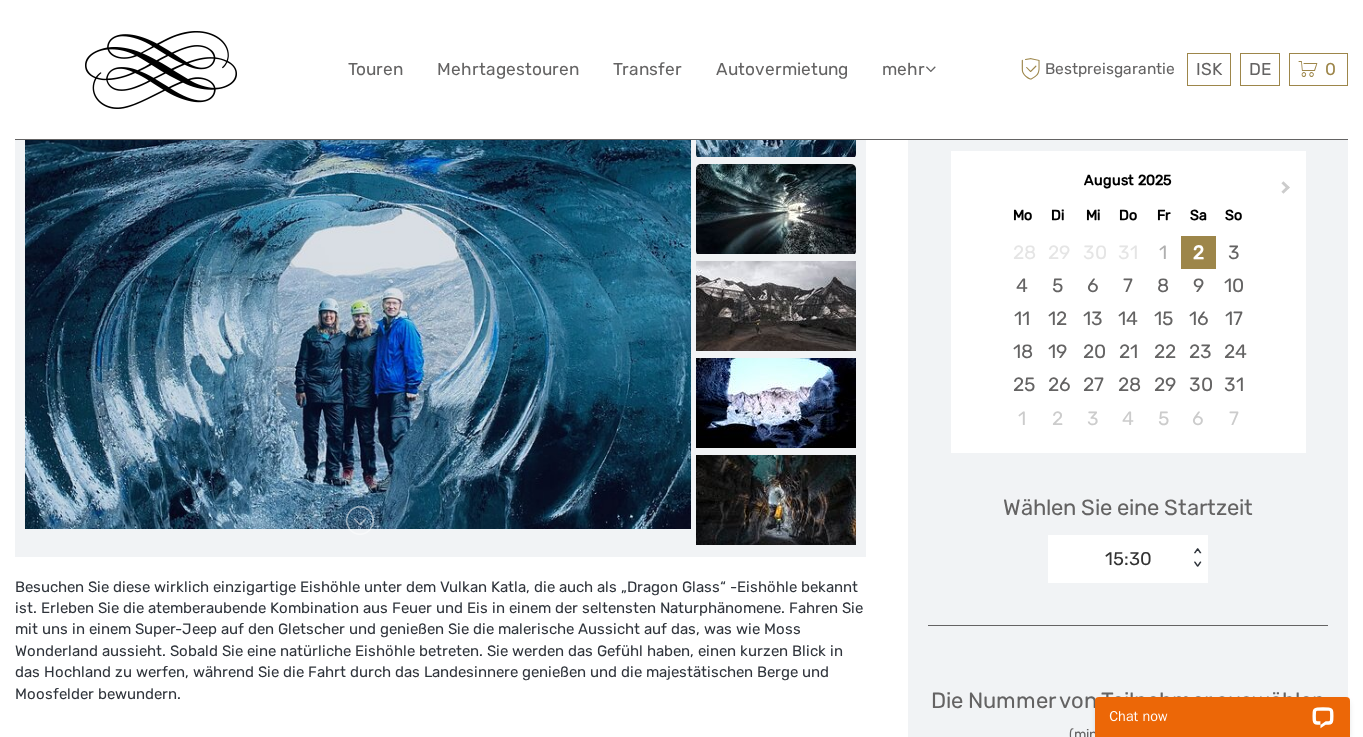 click at bounding box center [776, 209] 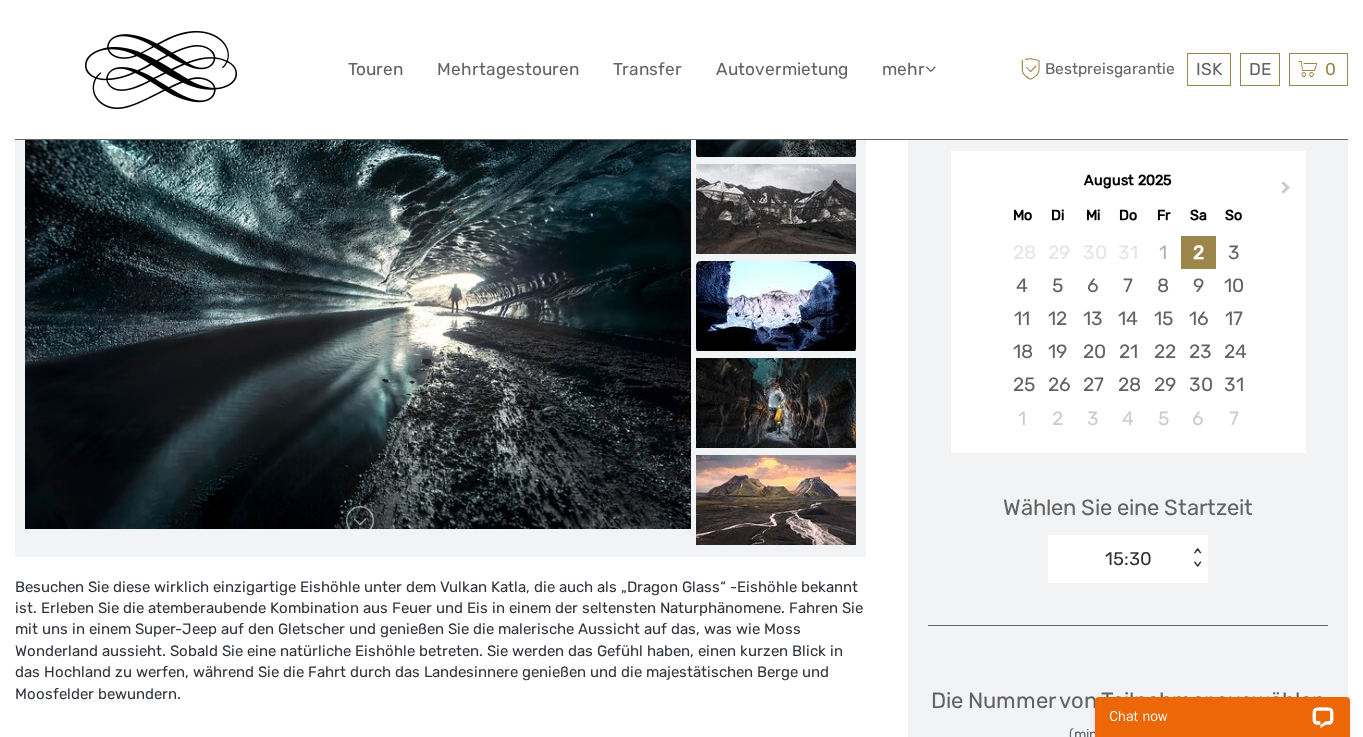 click at bounding box center (776, 306) 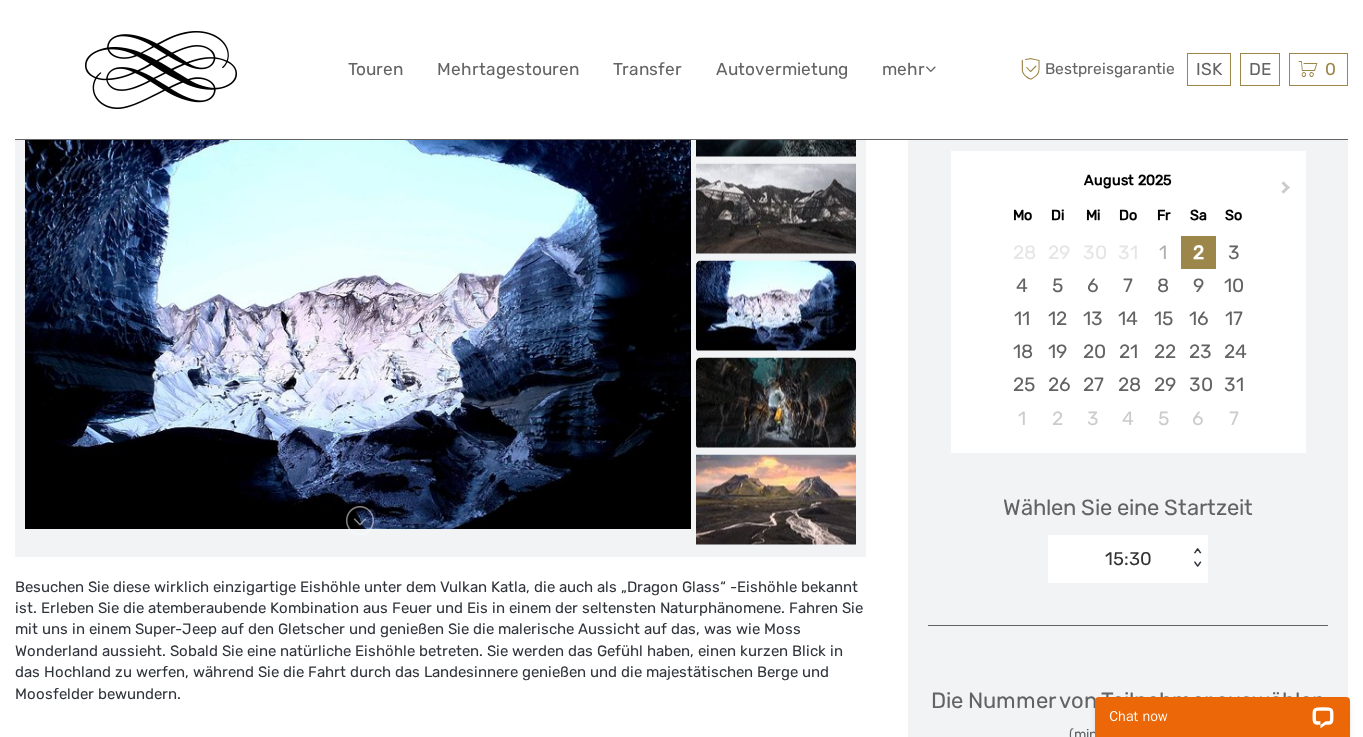 click at bounding box center (776, 402) 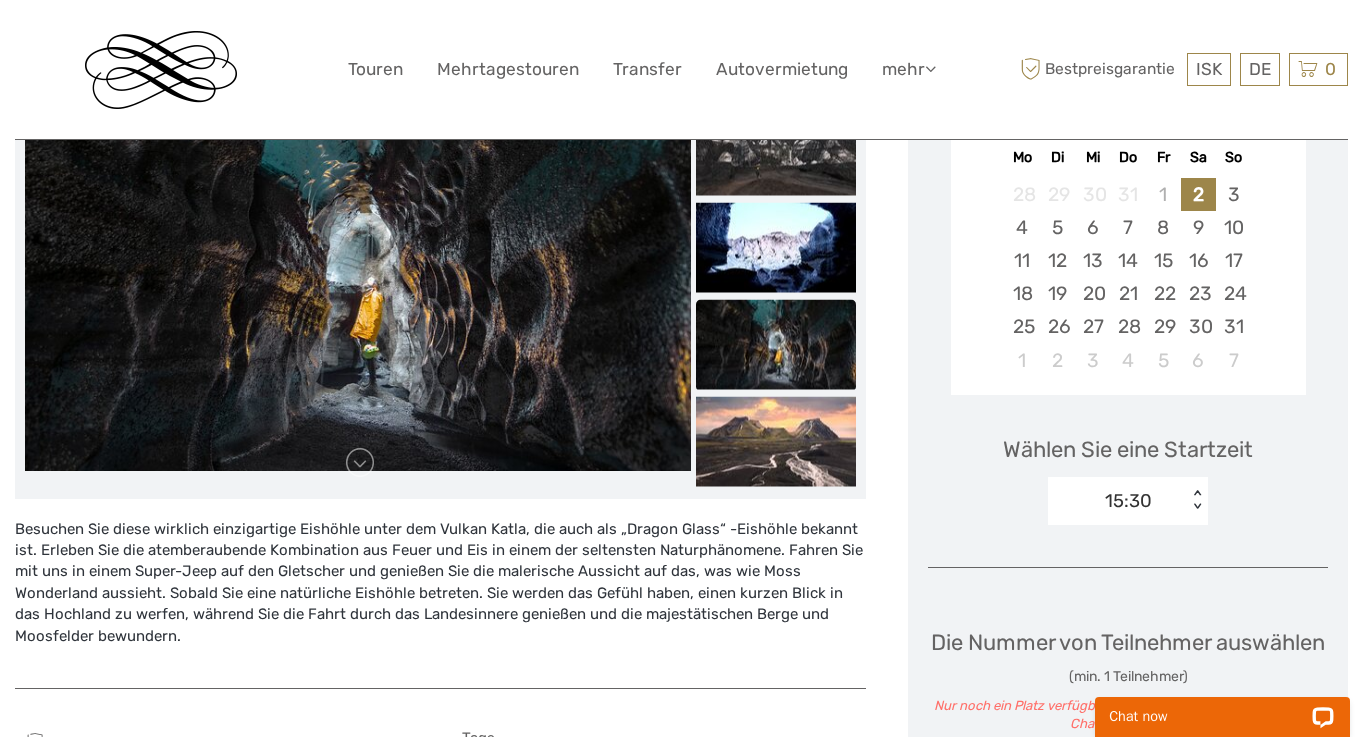 scroll, scrollTop: 475, scrollLeft: 0, axis: vertical 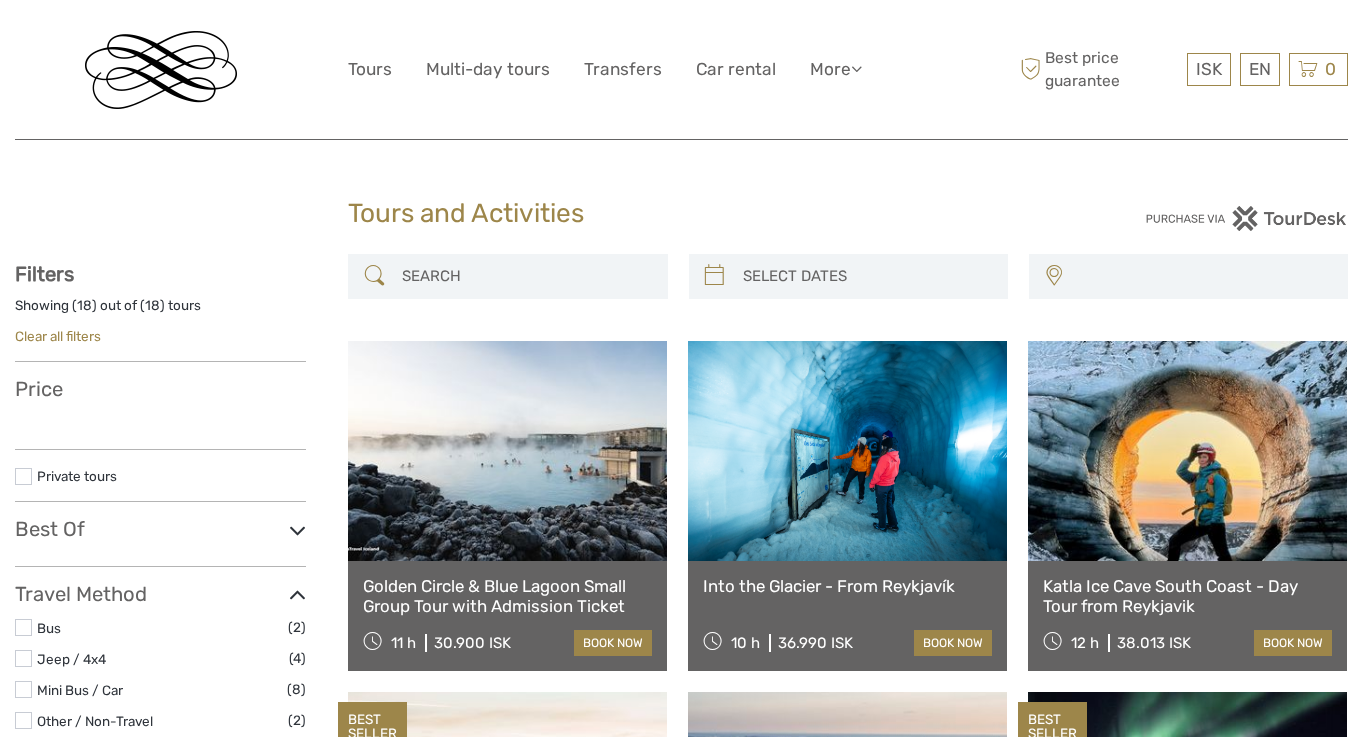 select 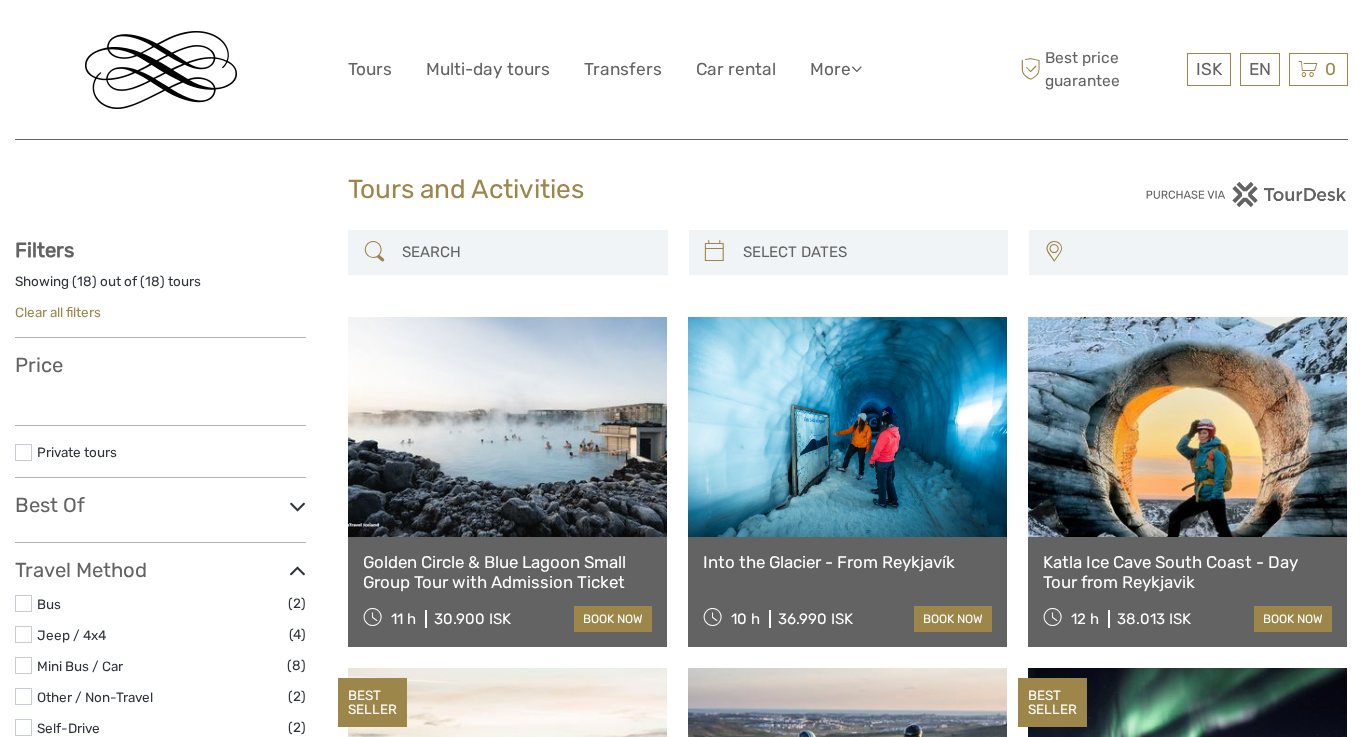 select 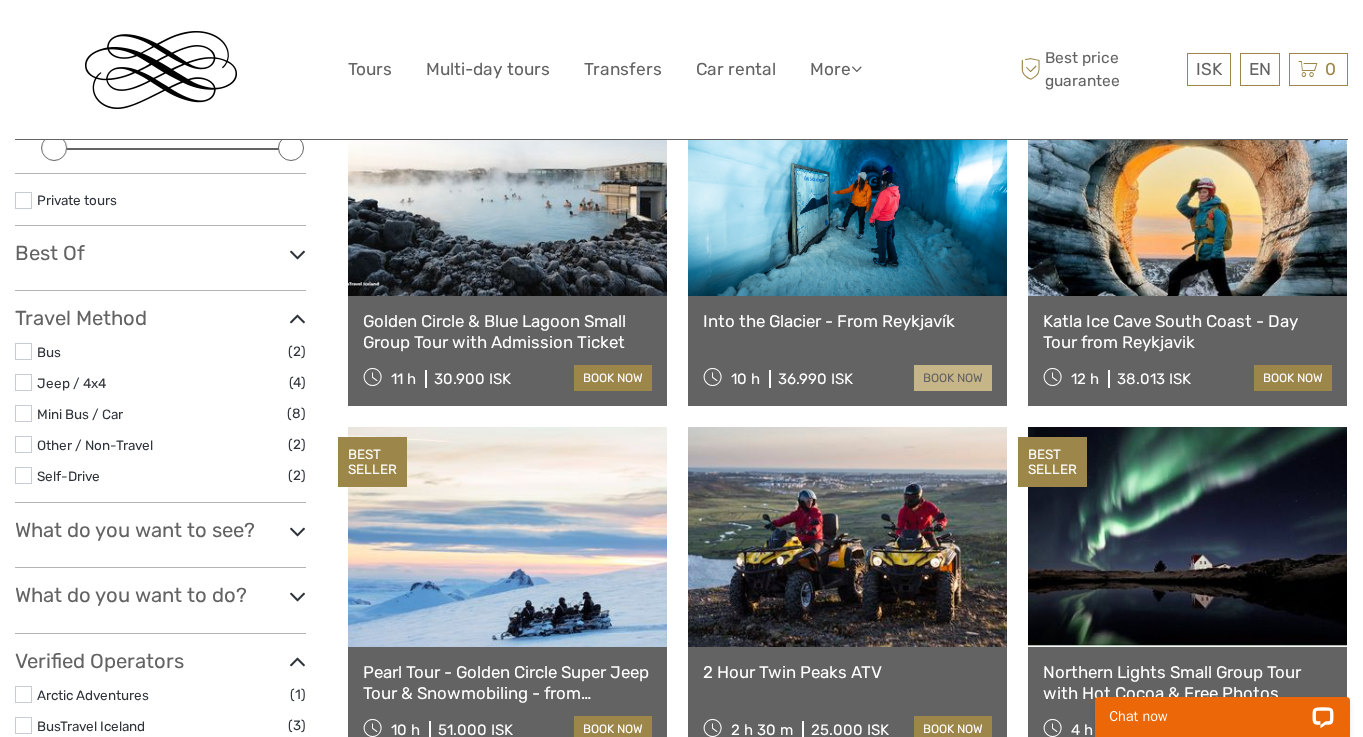 scroll, scrollTop: 0, scrollLeft: 0, axis: both 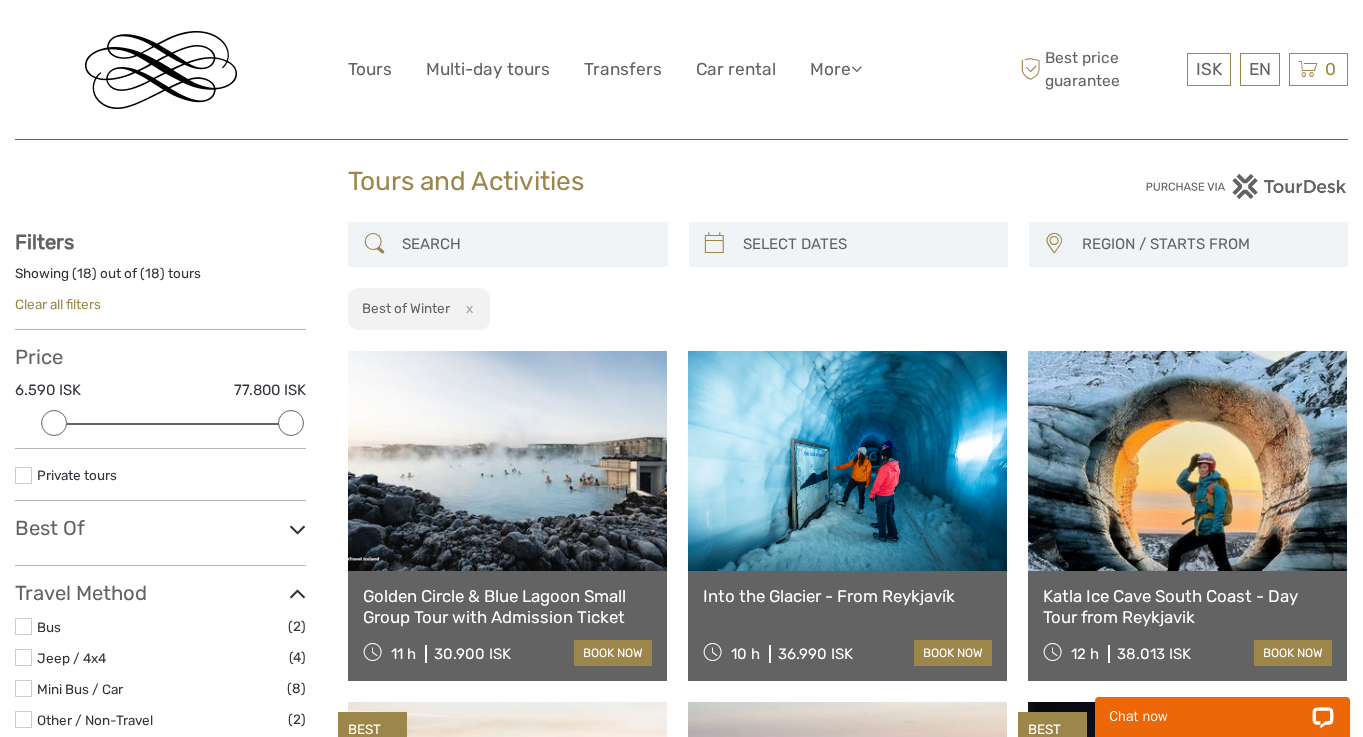 click on "x" at bounding box center (466, 308) 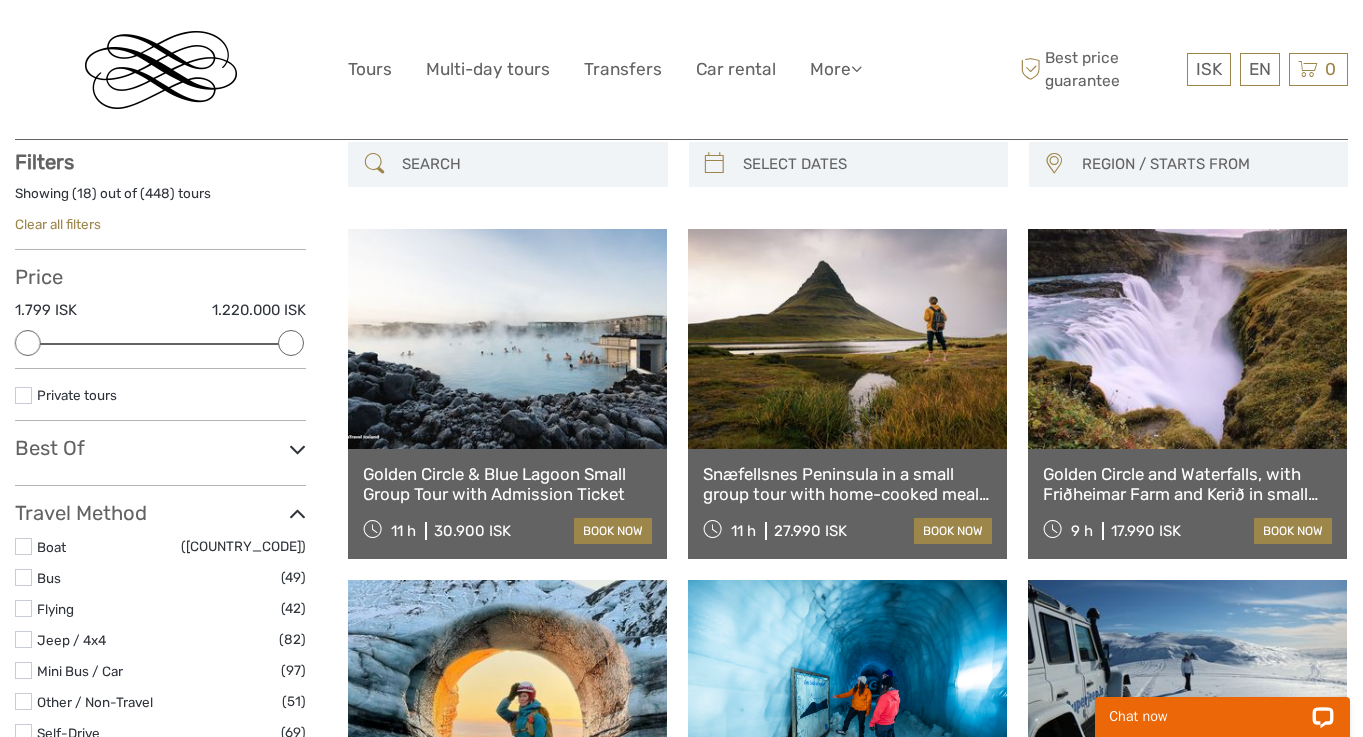 scroll, scrollTop: 113, scrollLeft: 0, axis: vertical 